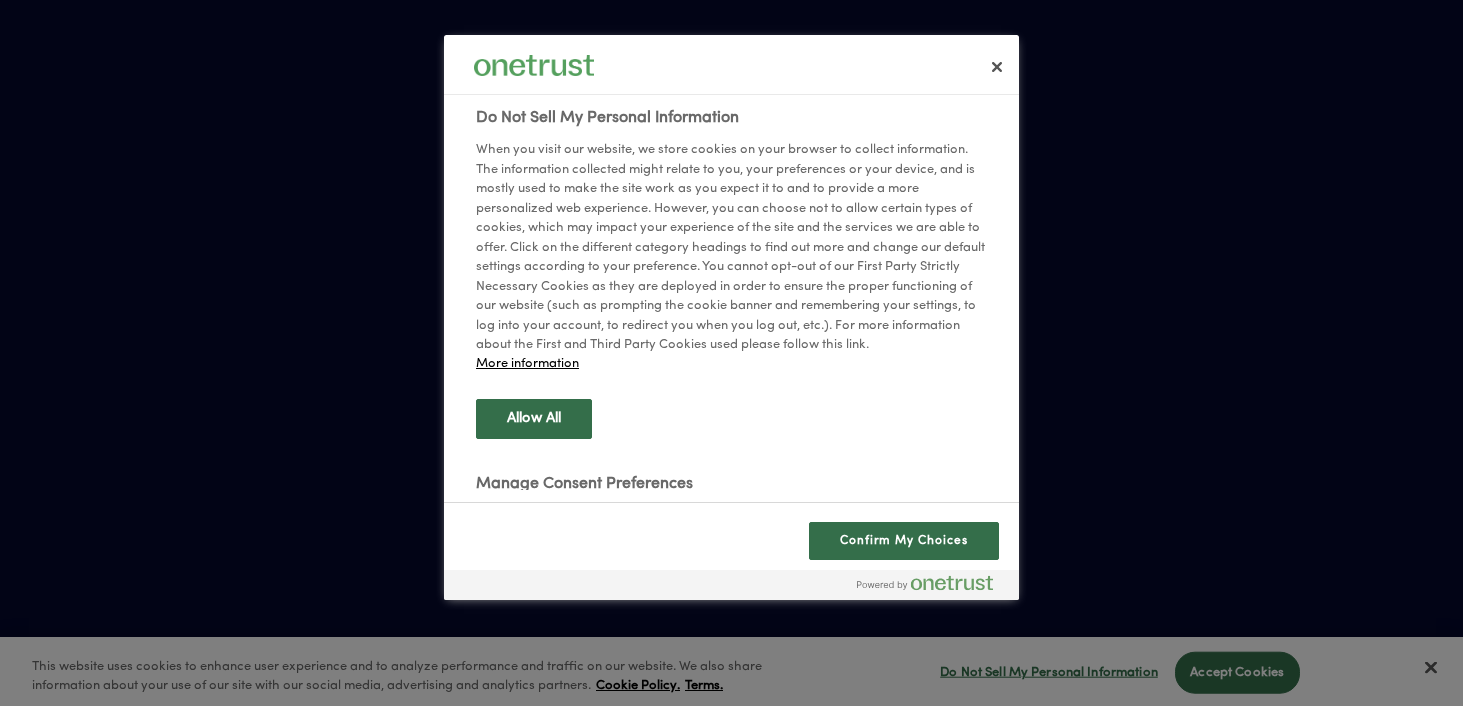 scroll, scrollTop: 0, scrollLeft: 0, axis: both 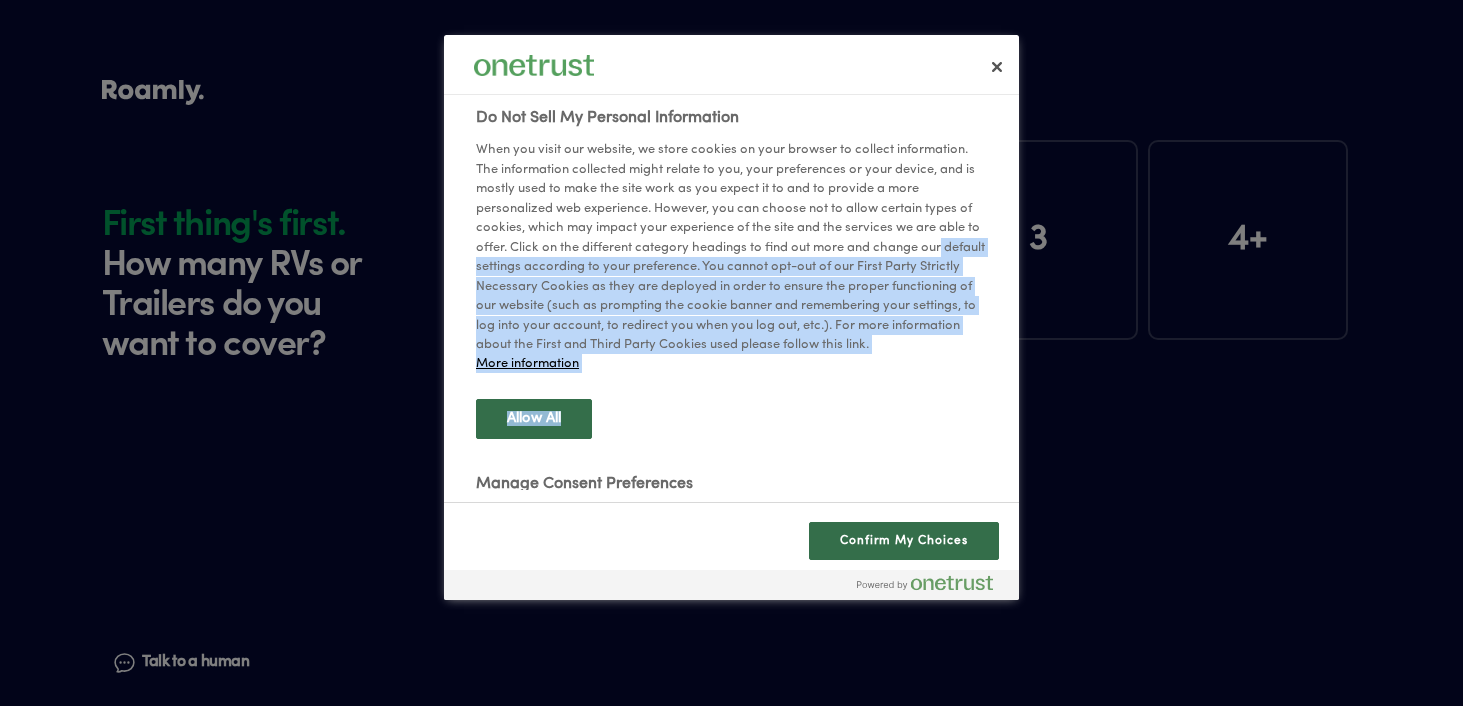 drag, startPoint x: 1006, startPoint y: 252, endPoint x: 996, endPoint y: 423, distance: 171.29214 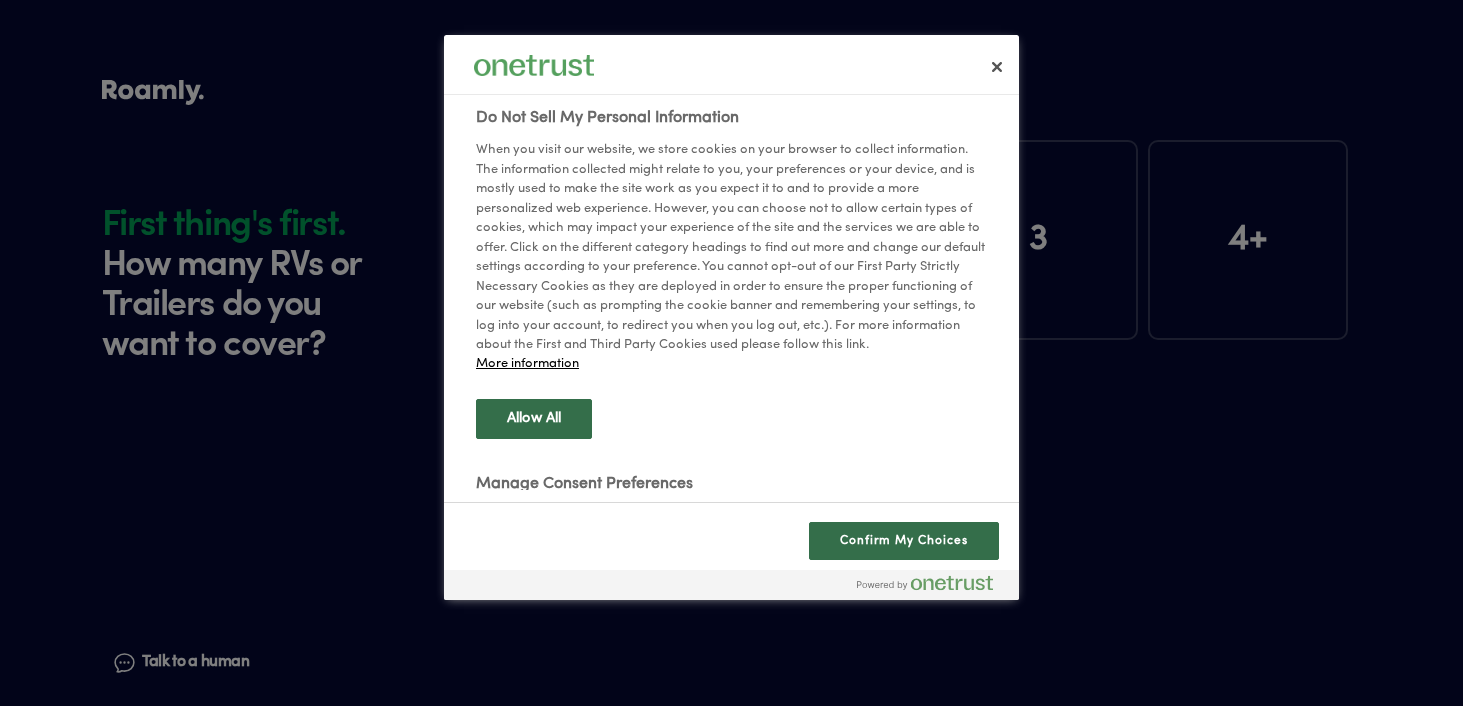 click on "Do Not Sell My Personal Information When you visit our website, we store cookies on your browser to collect information. The information collected might relate to you, your preferences or your device, and is mostly used to make the site work as you expect it to and to provide a more personalized web experience. However, you can choose not to allow certain types of cookies, which may impact your experience of the site and the services we are able to offer. Click on the different category headings to find out more and change our default settings according to your preference. You cannot opt-out of our First Party Strictly Necessary Cookies as they are deployed in order to ensure the proper functioning of our website (such as prompting the cookie banner and remembering your settings, to log into your account, to redirect you when you log out, etc.). For more information about the First and Third Party Cookies used please follow this link.
More information Allow All  Manage Consent Preferences" at bounding box center [746, 293] 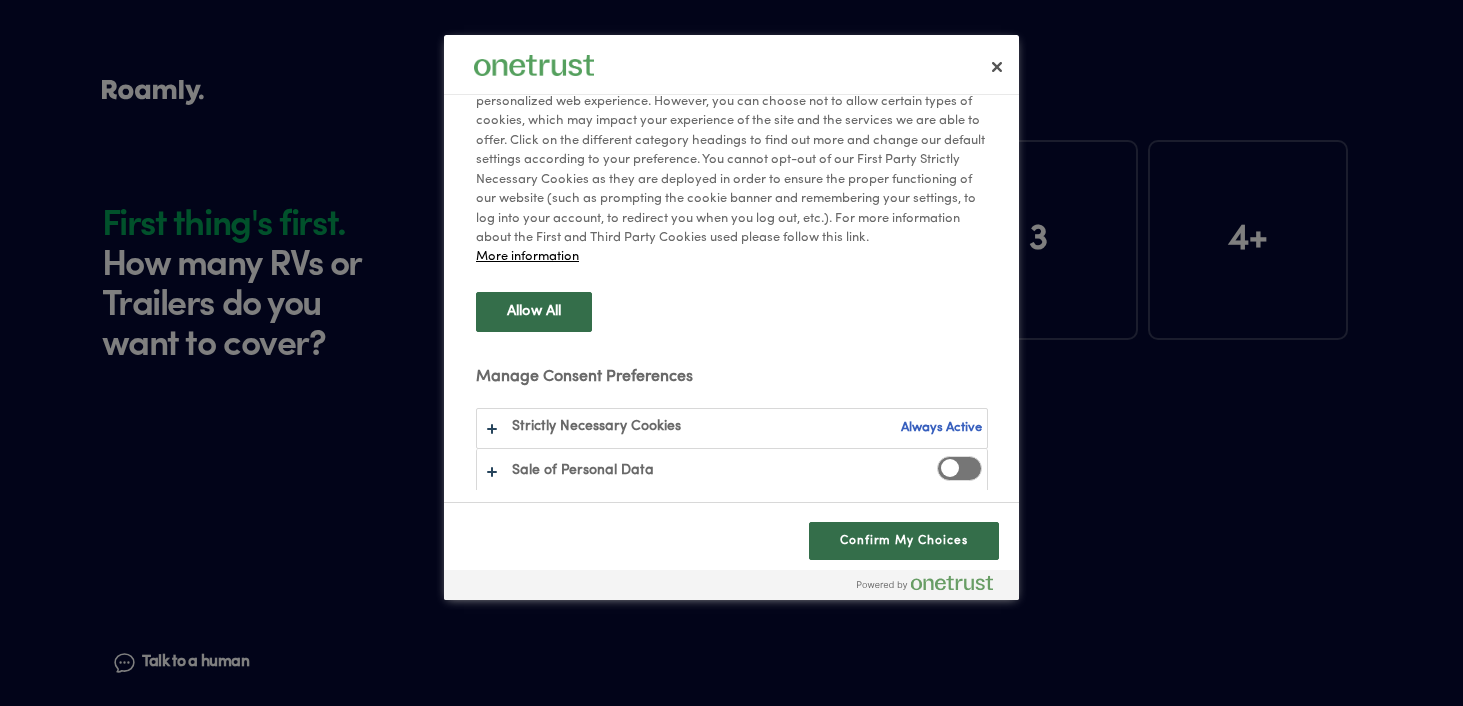 scroll, scrollTop: 113, scrollLeft: 0, axis: vertical 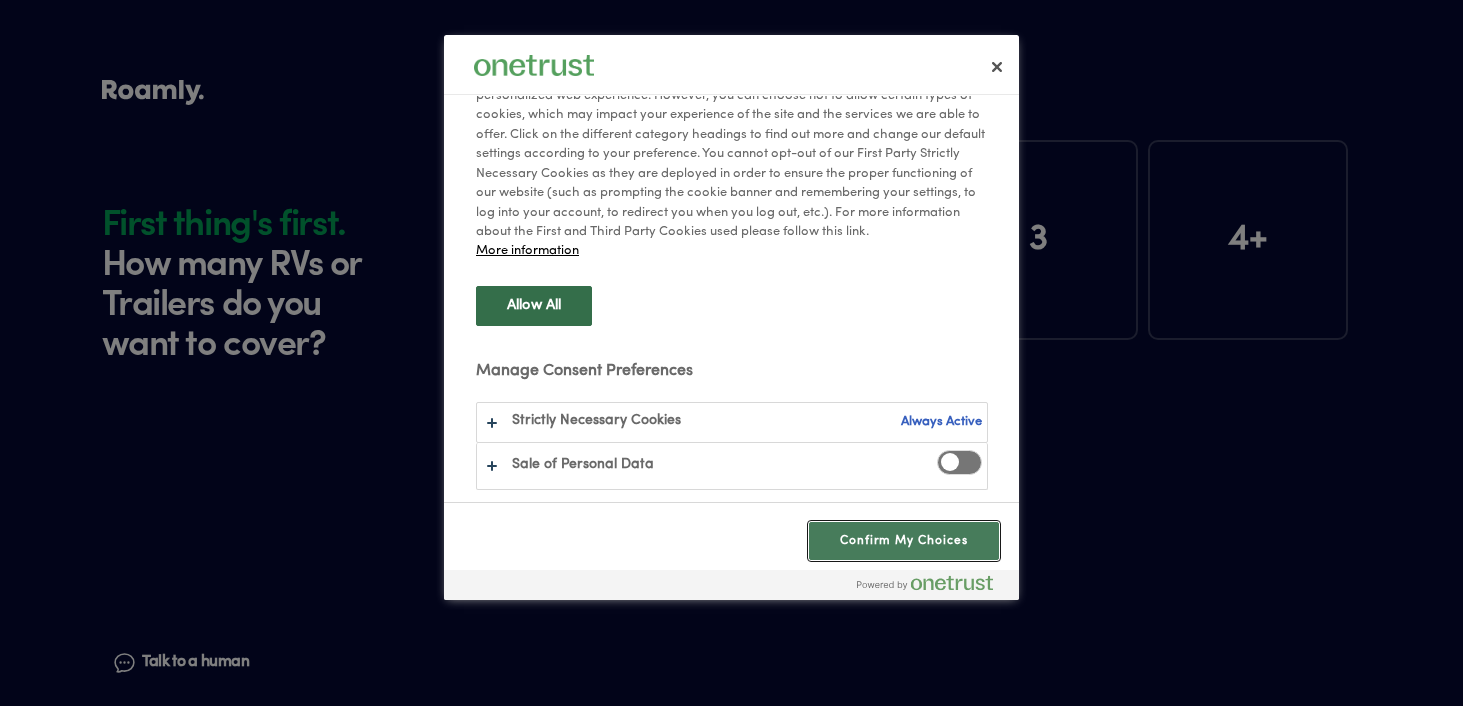 click on "Confirm My Choices" at bounding box center [904, 541] 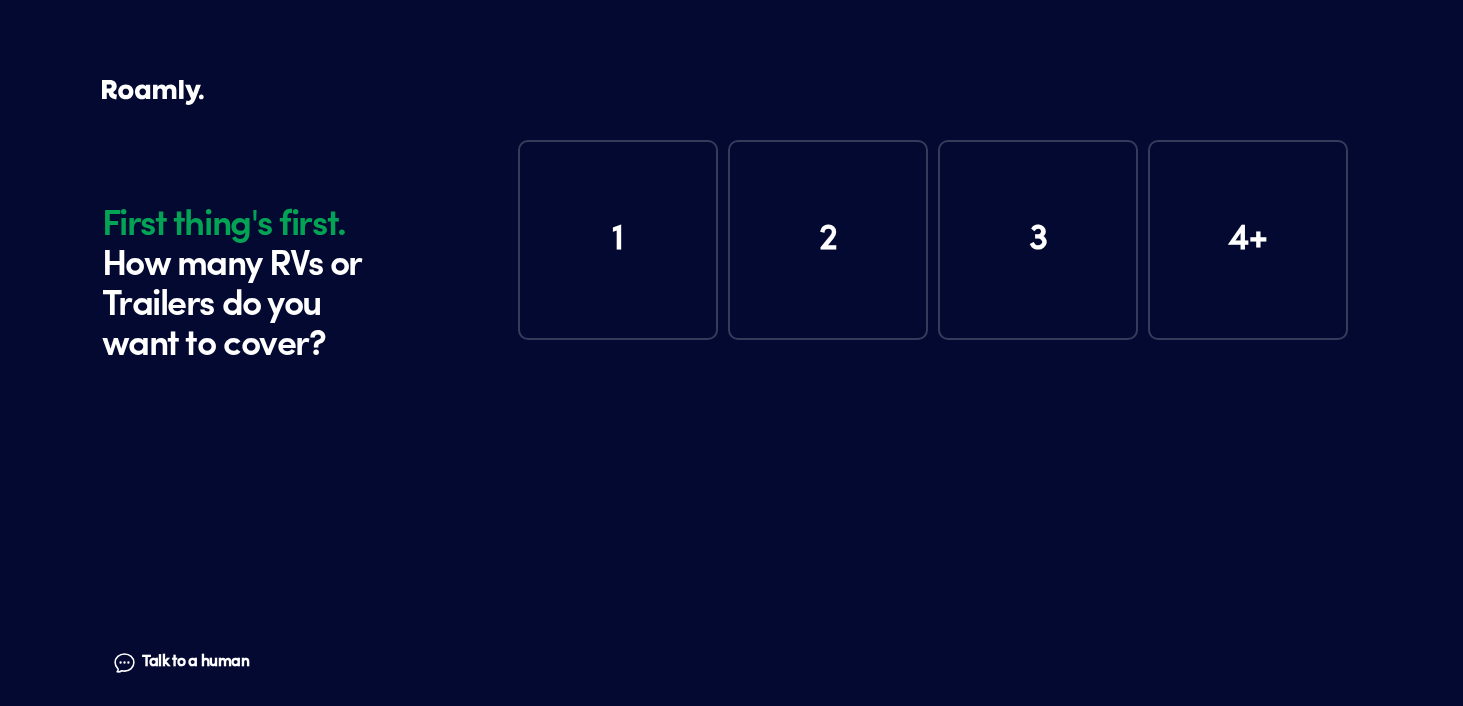 click on "1" at bounding box center [618, 240] 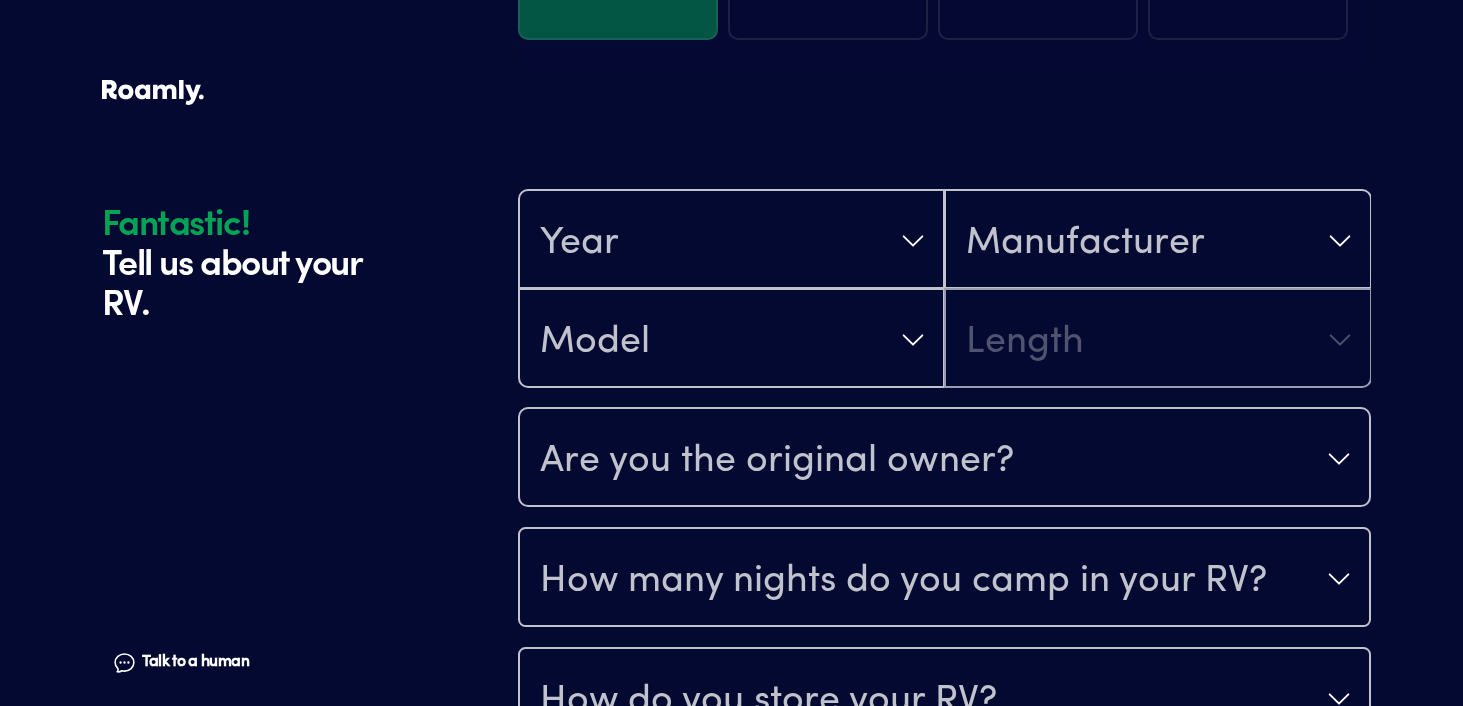 scroll, scrollTop: 390, scrollLeft: 0, axis: vertical 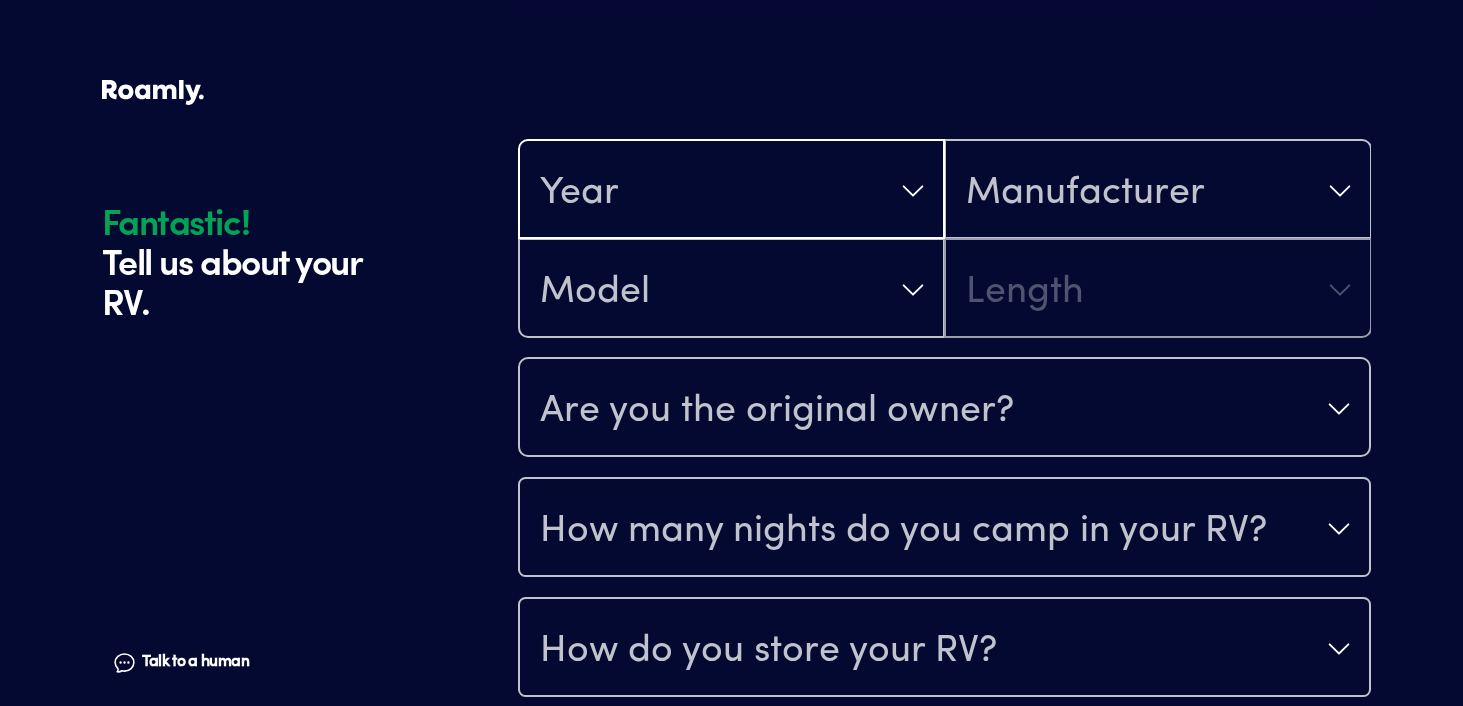 click on "Year" at bounding box center [731, 191] 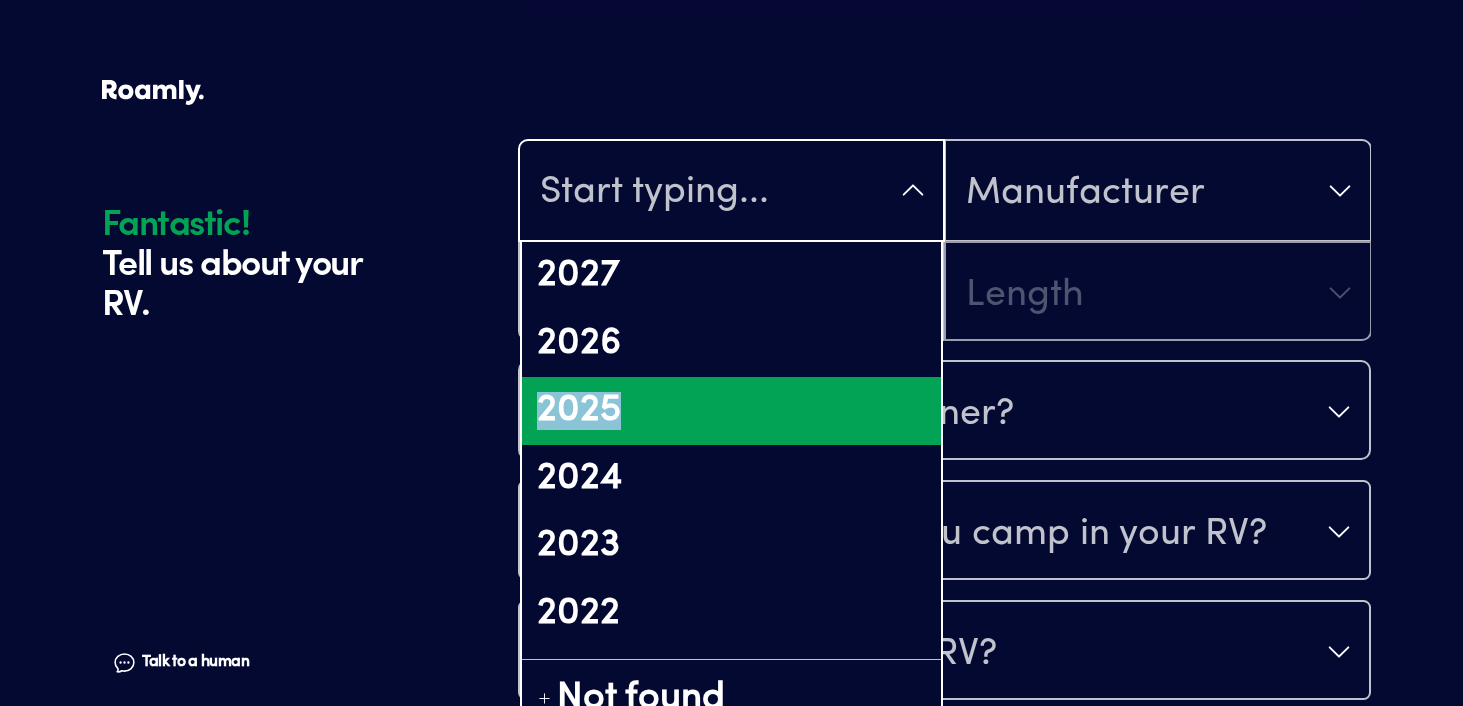 drag, startPoint x: 819, startPoint y: 336, endPoint x: 729, endPoint y: 392, distance: 106 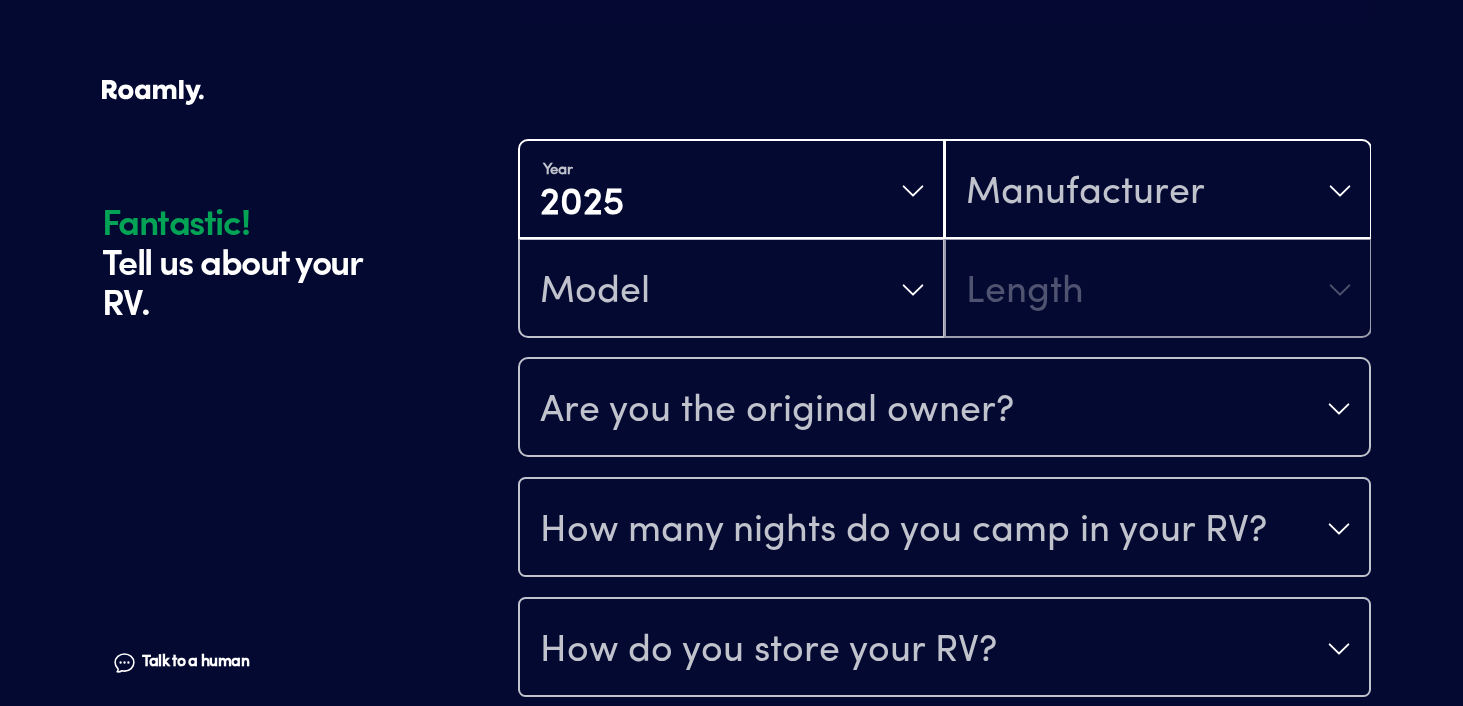 click on "Manufacturer" at bounding box center [1085, 193] 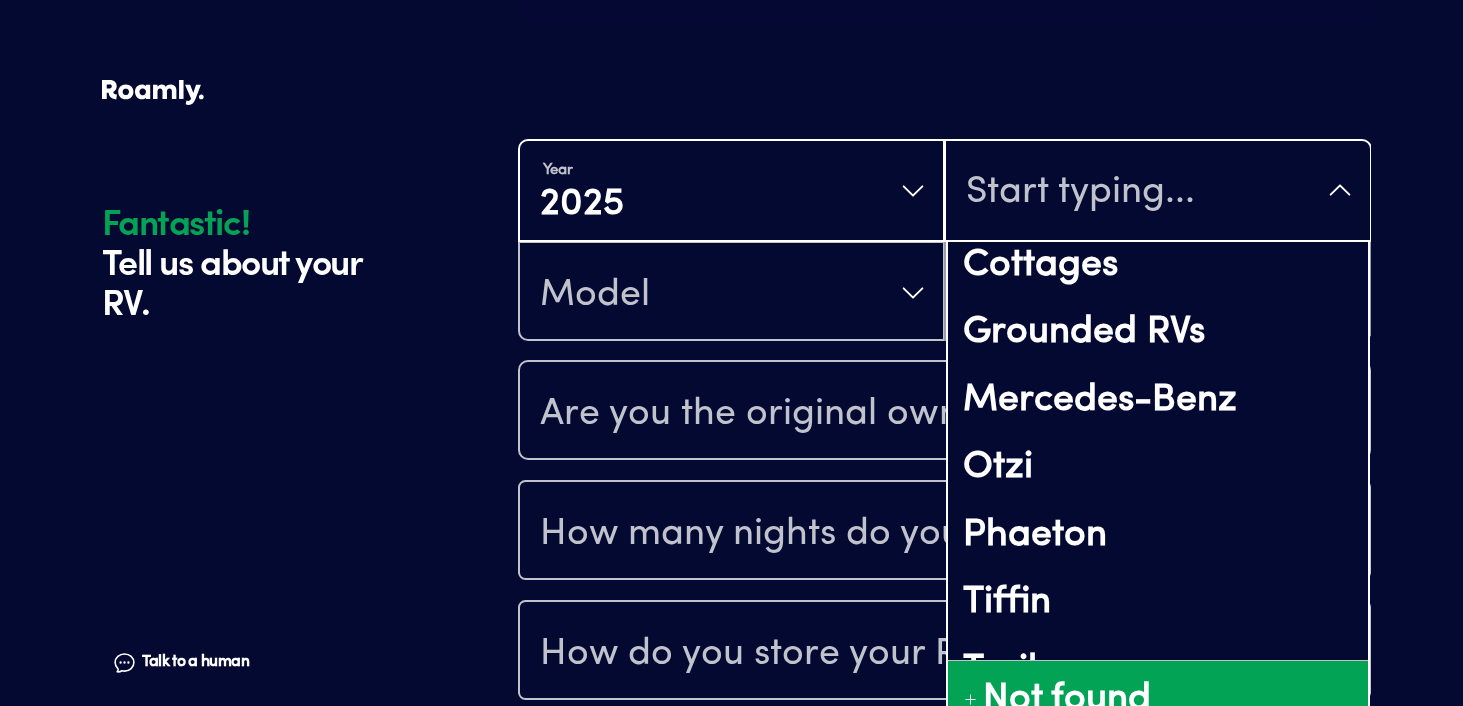 scroll, scrollTop: 476, scrollLeft: 0, axis: vertical 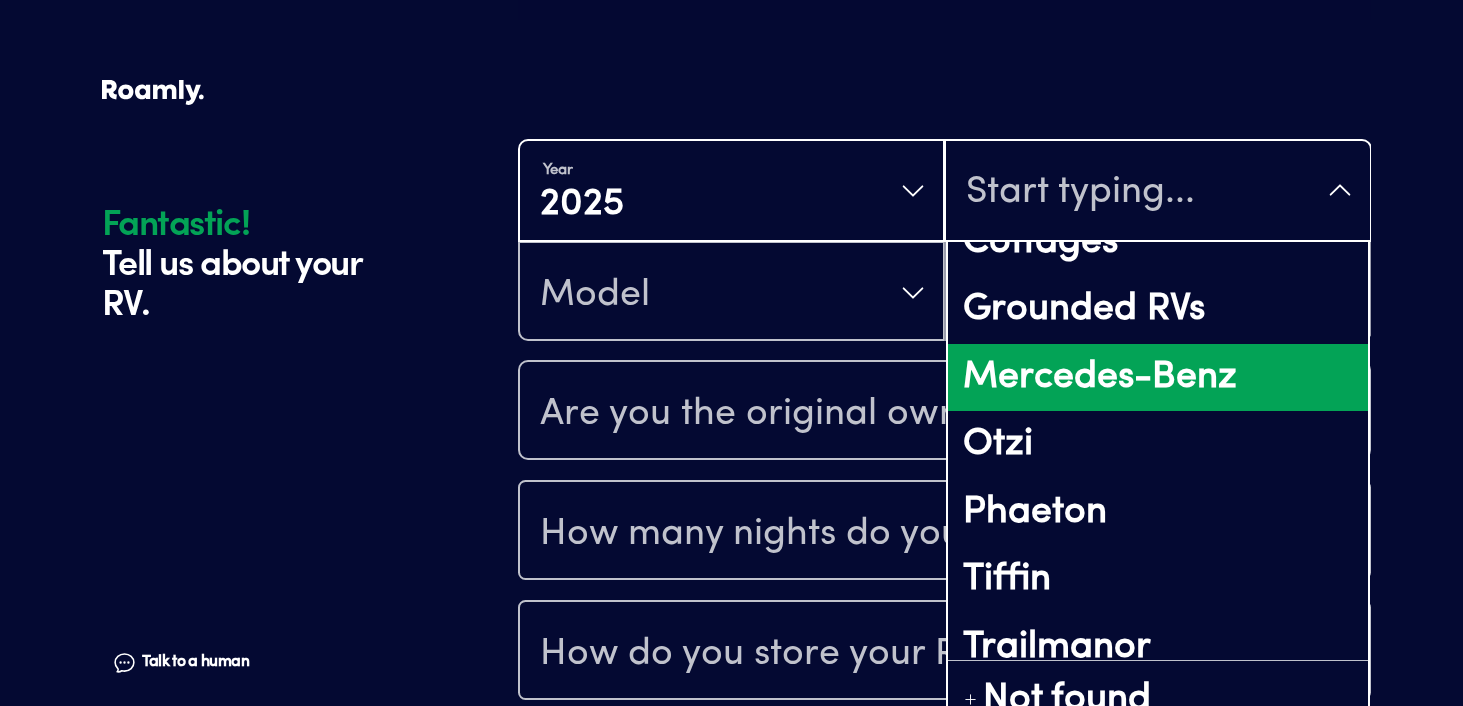 click on "Mercedes-Benz" at bounding box center (1157, 378) 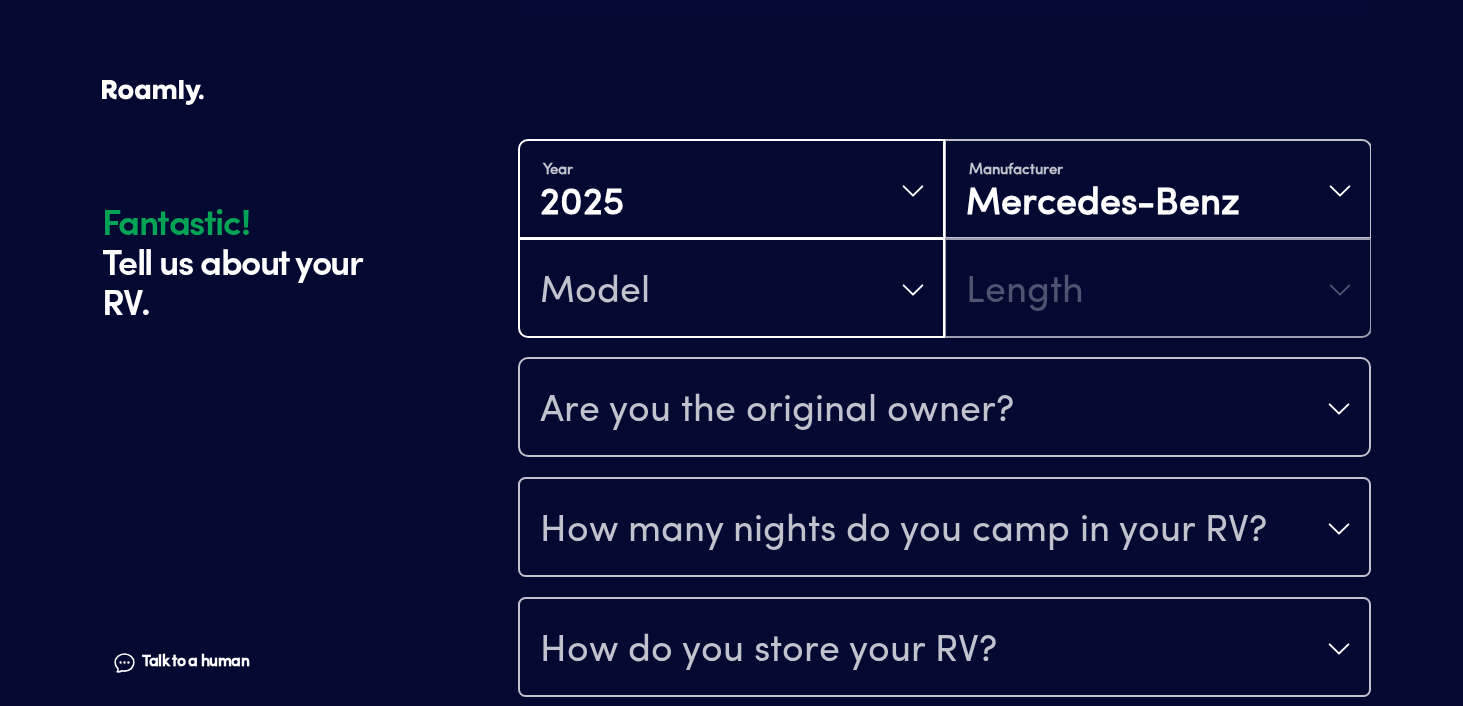 click on "Model" at bounding box center [731, 290] 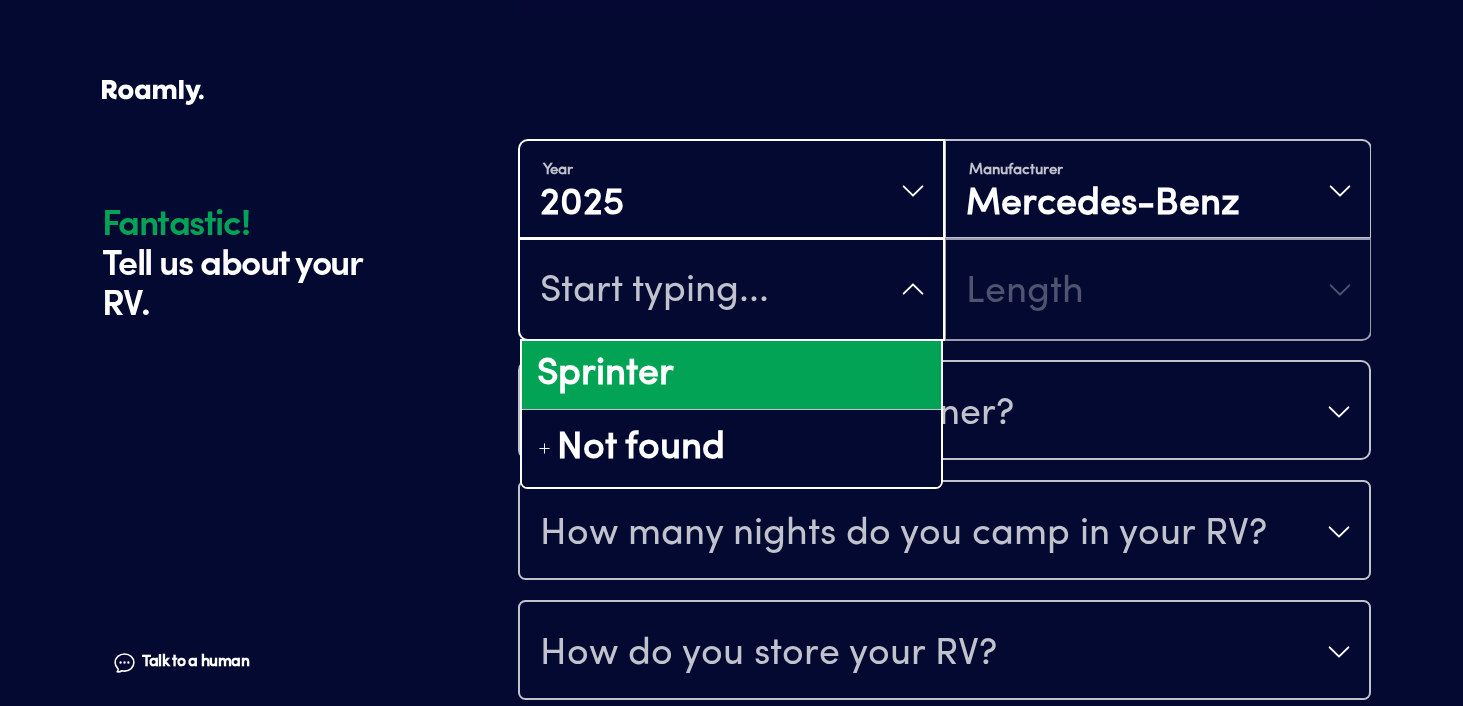 click on "Sprinter" at bounding box center (731, 375) 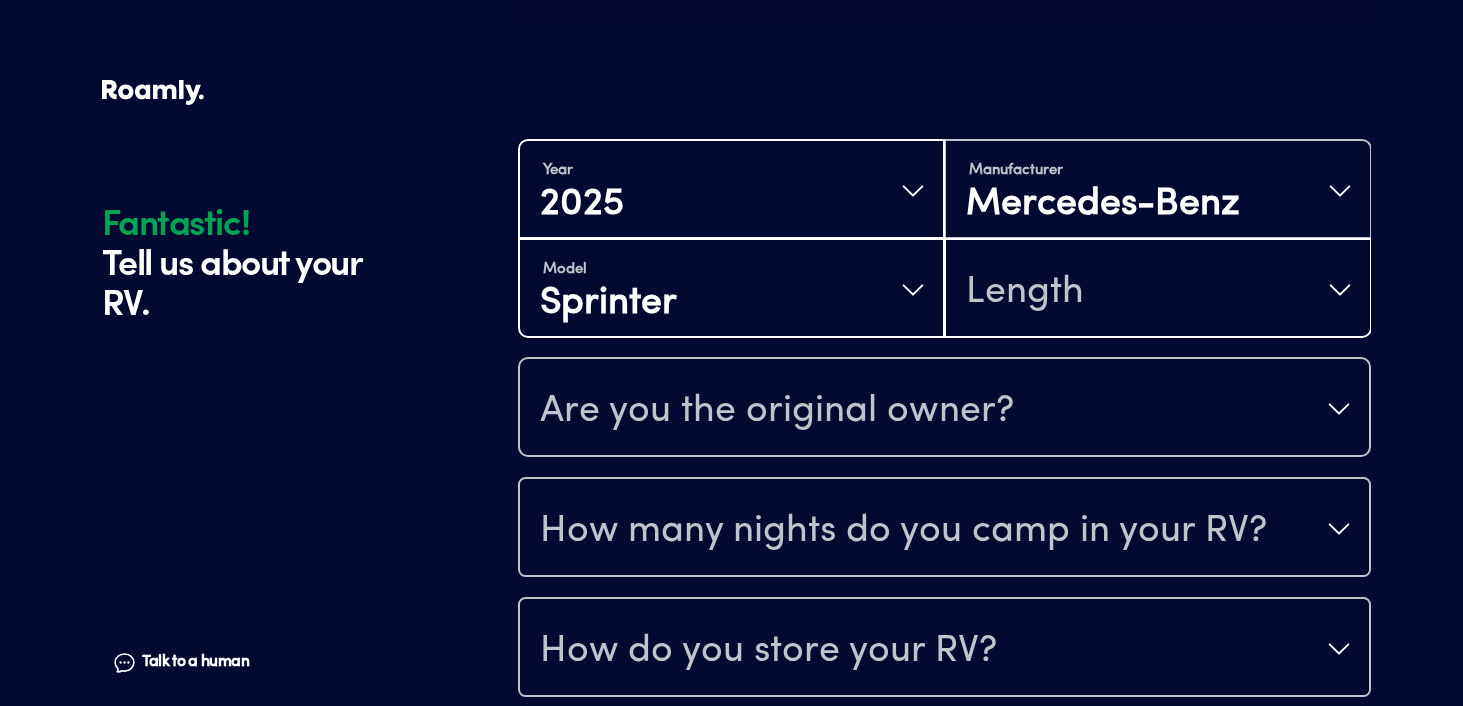 click on "Length" at bounding box center [1157, 290] 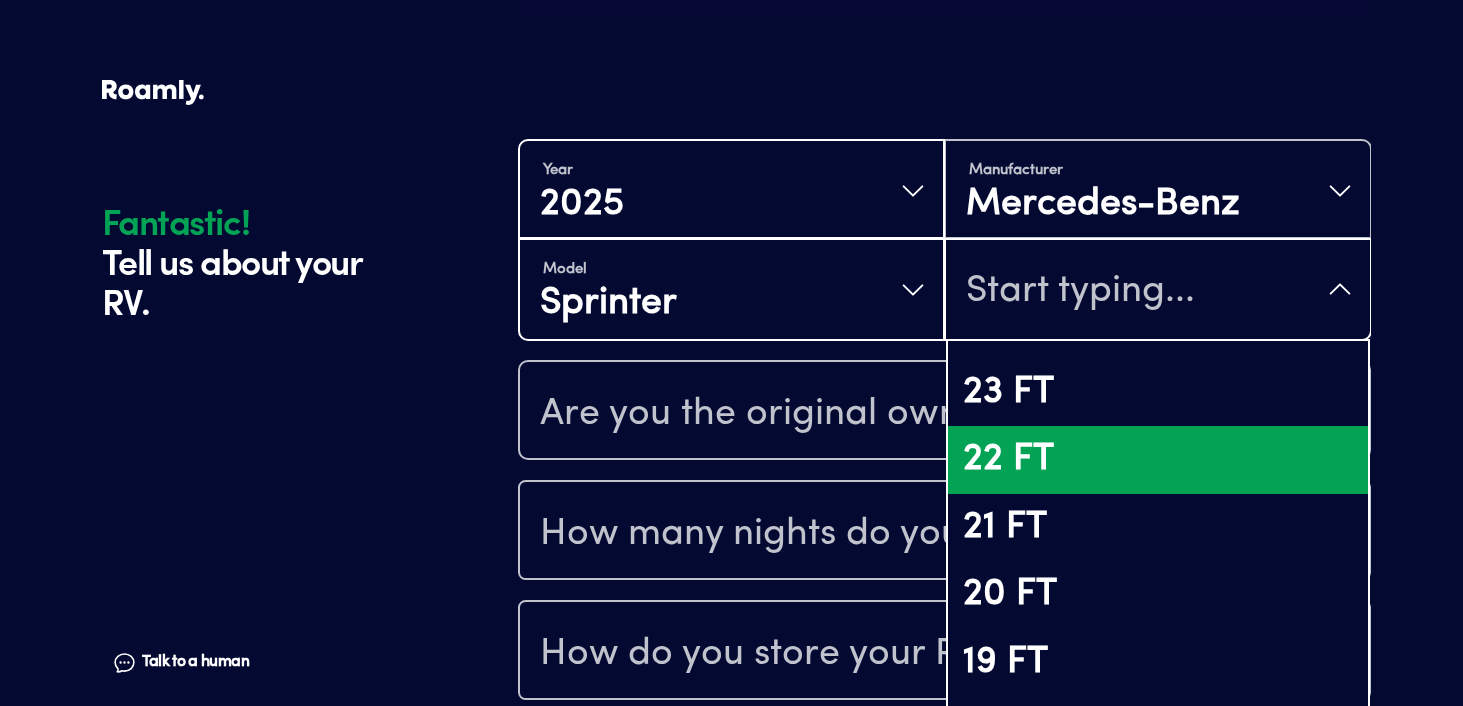 scroll, scrollTop: 55, scrollLeft: 0, axis: vertical 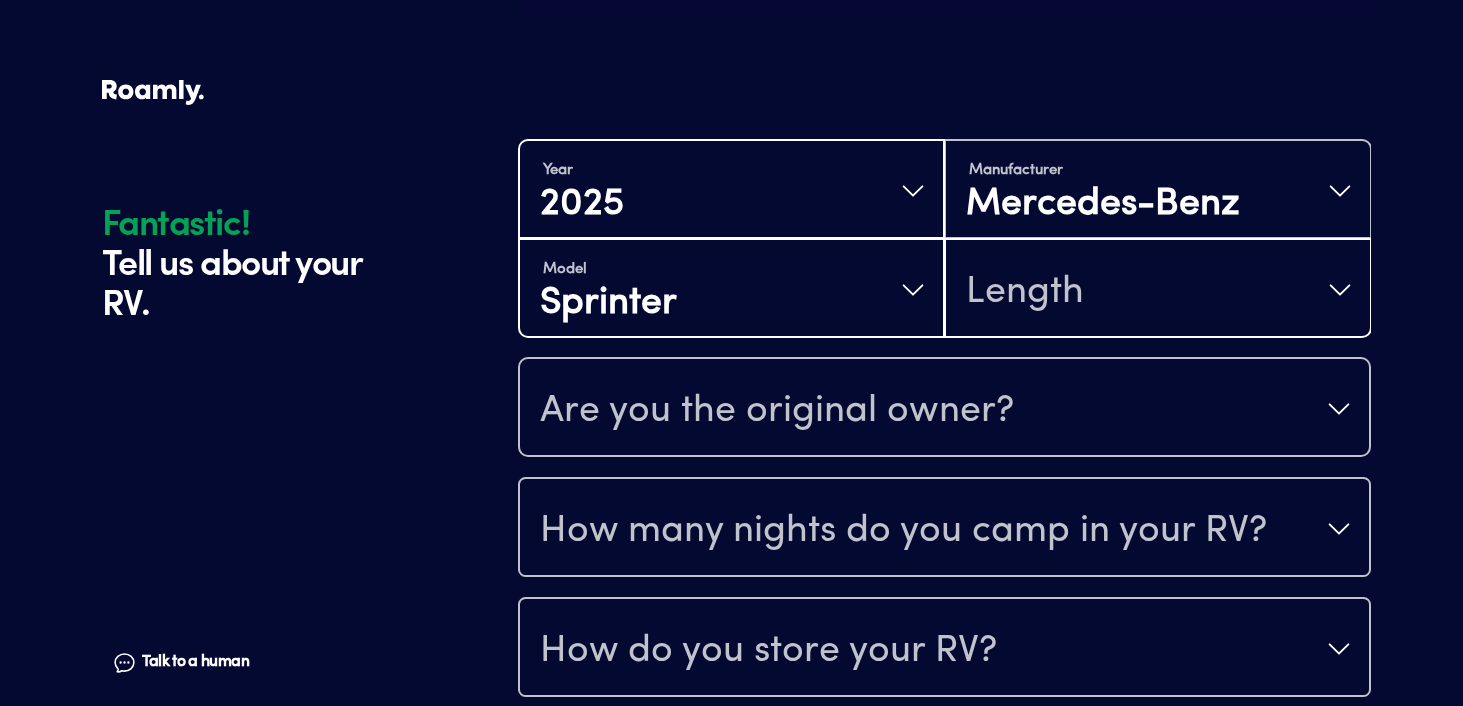 click on "Fantastic! Tell us about your RV. Talk to a human Chat" at bounding box center [305, 248] 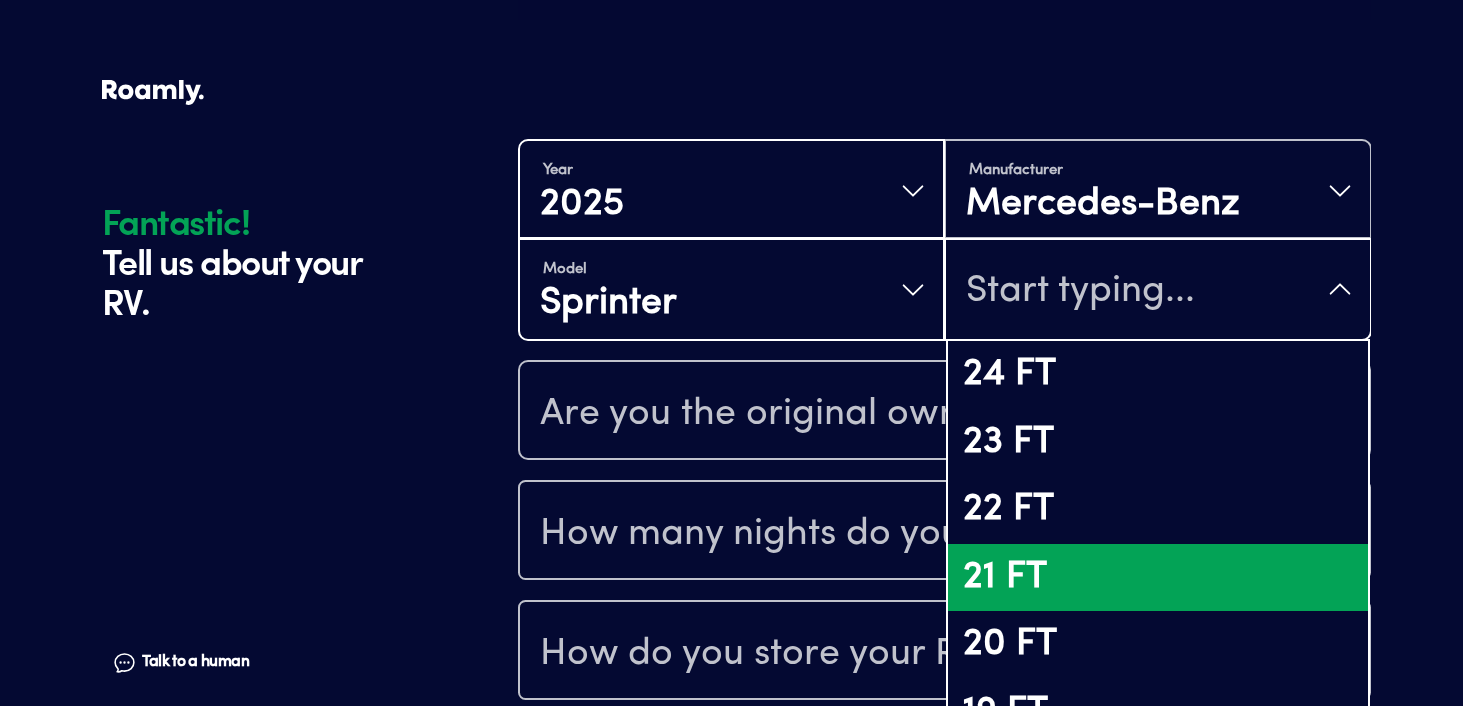 click on "21 FT" at bounding box center (1157, 578) 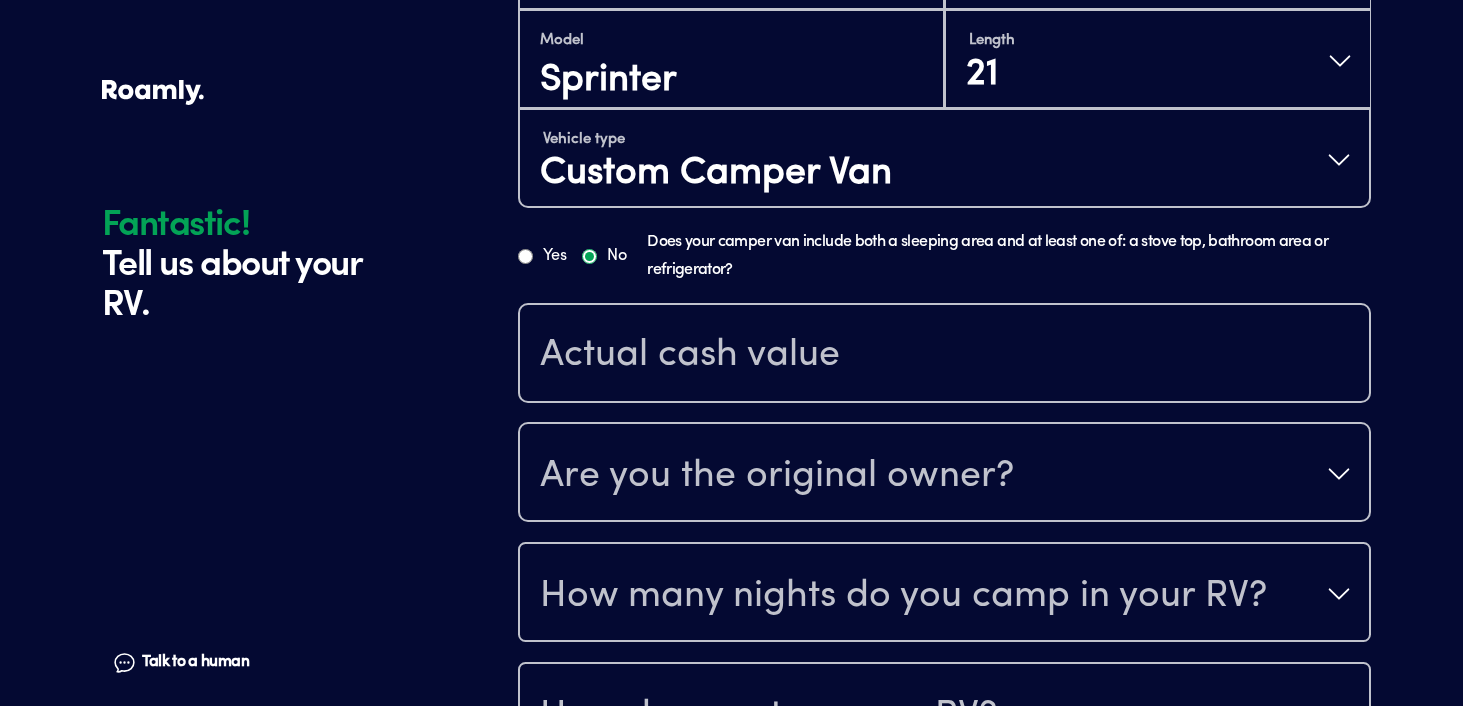 scroll, scrollTop: 621, scrollLeft: 0, axis: vertical 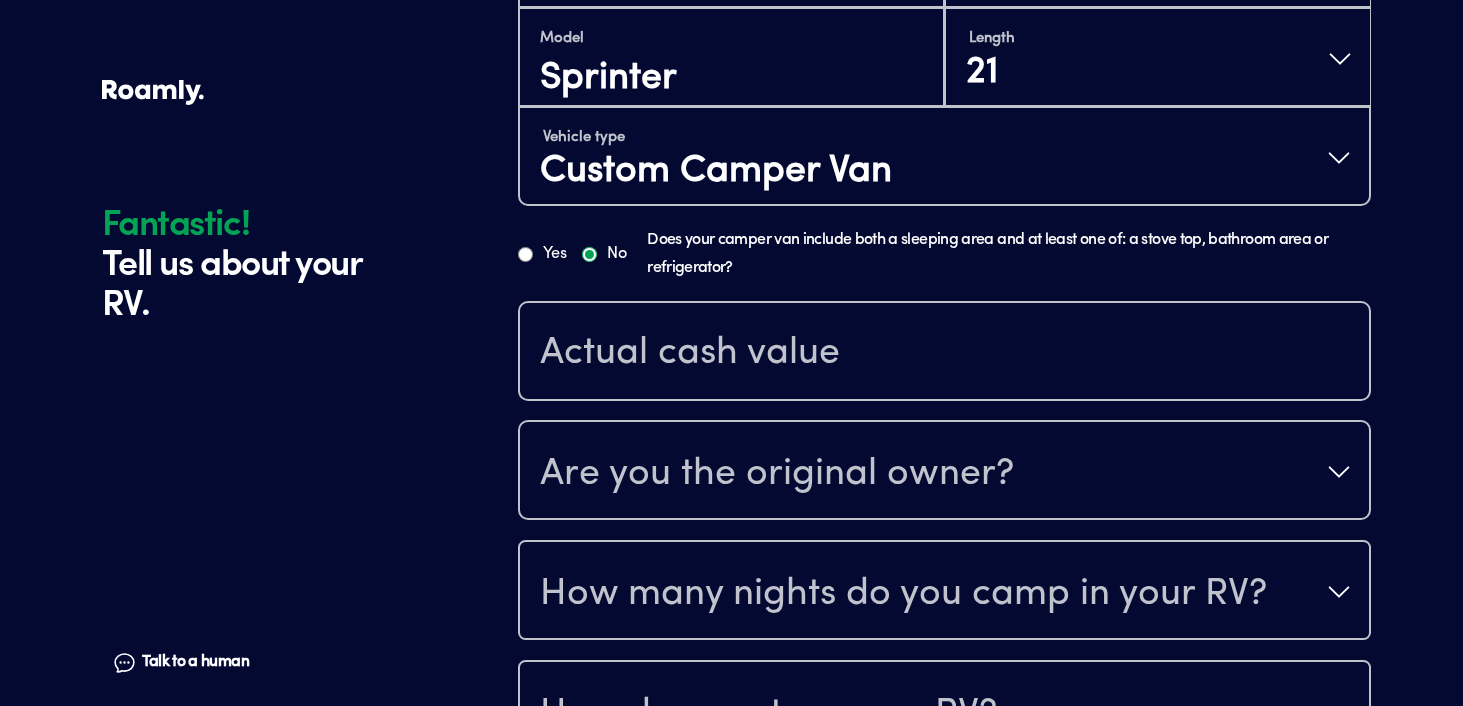 click on "Yes" at bounding box center (525, 254) 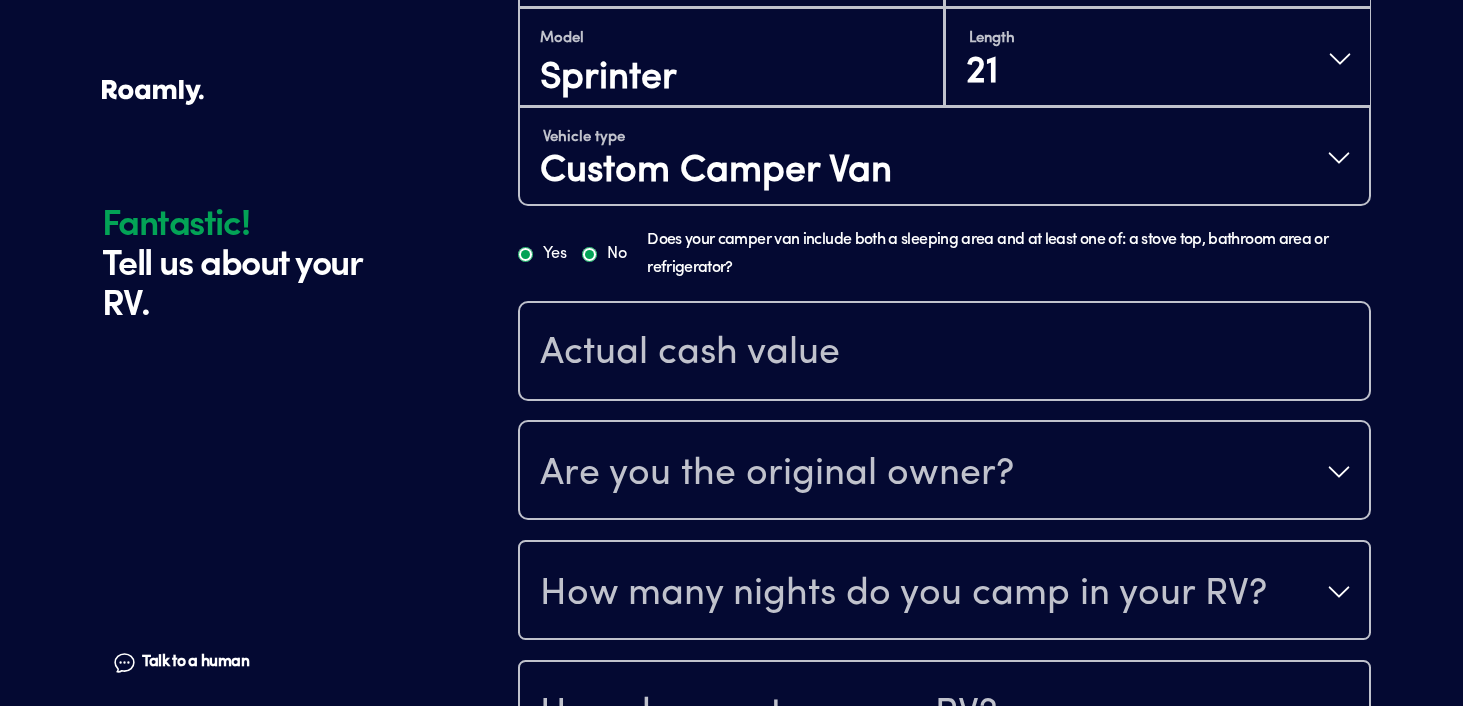 radio on "true" 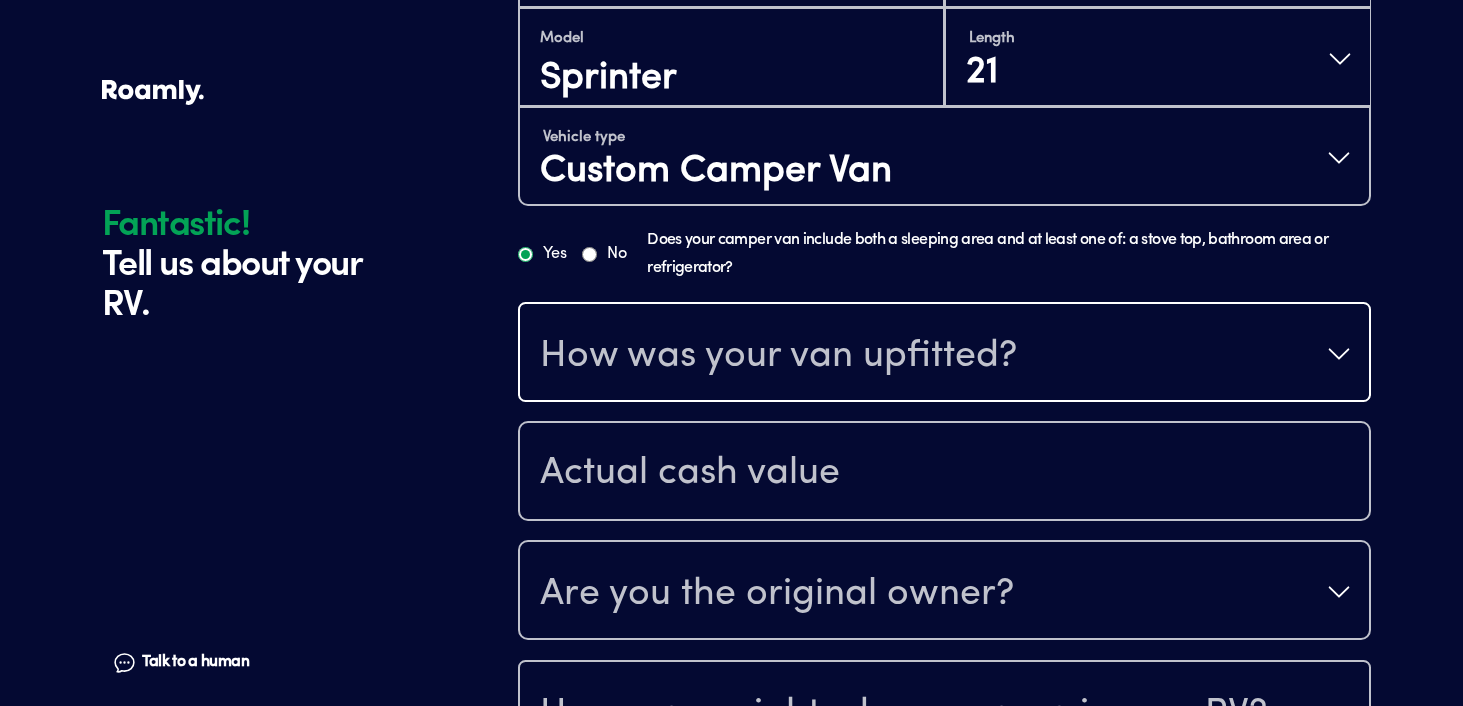 click on "How was your van upfitted?" at bounding box center (778, 356) 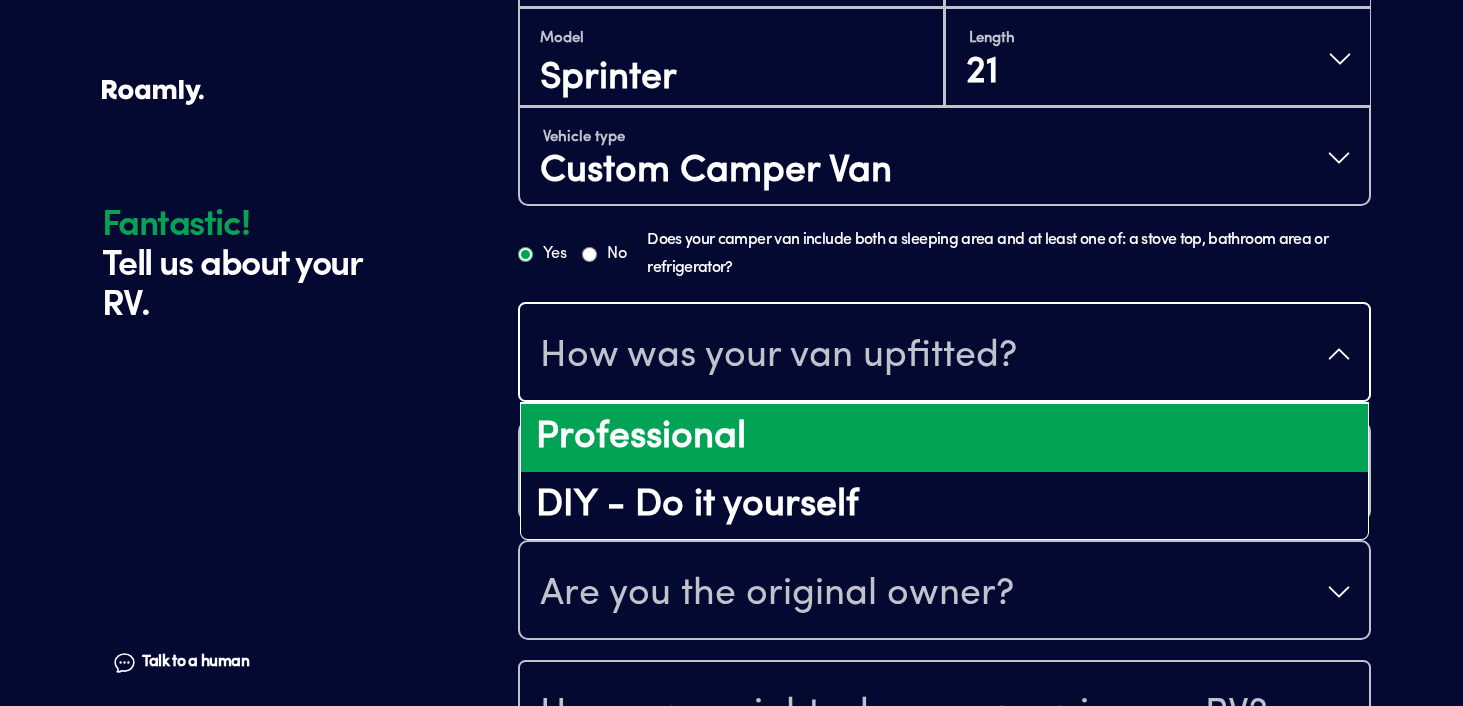 click on "Professional" at bounding box center [944, 438] 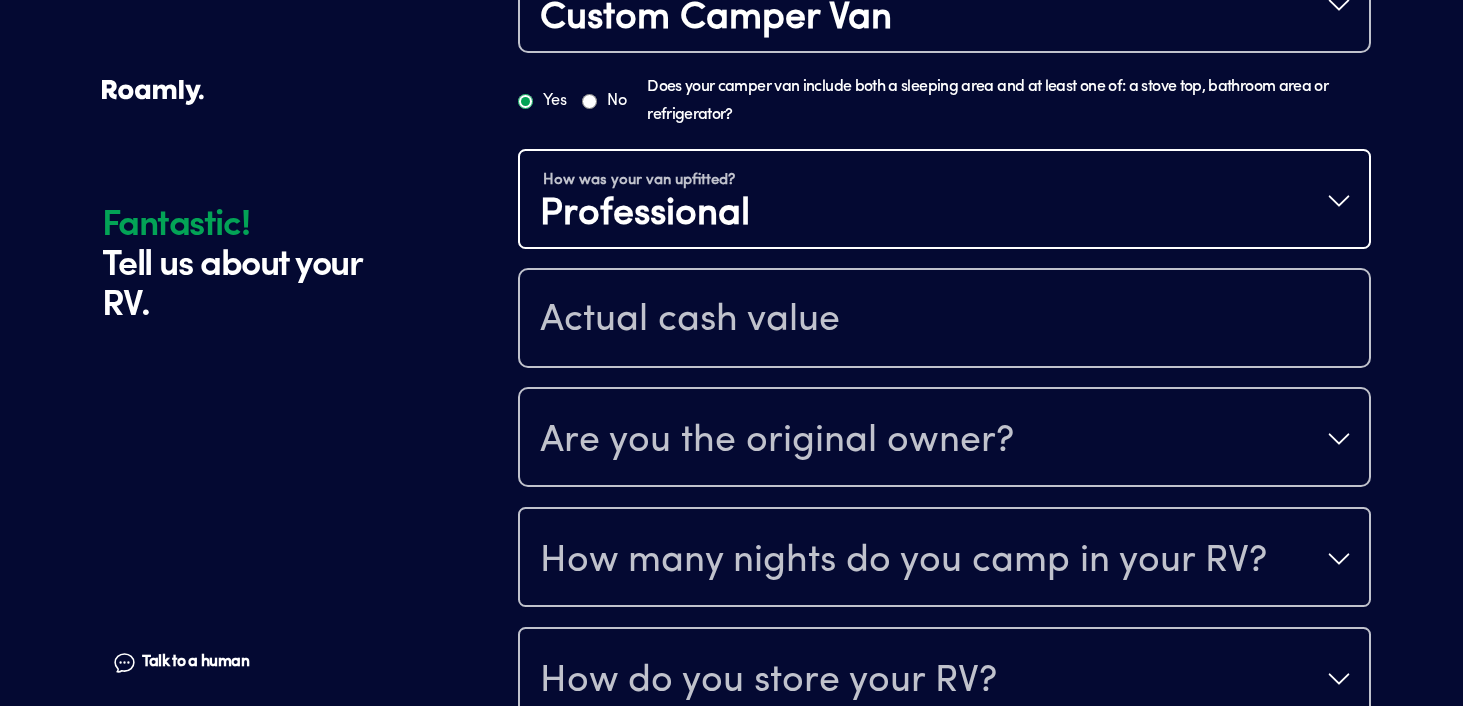 scroll, scrollTop: 779, scrollLeft: 0, axis: vertical 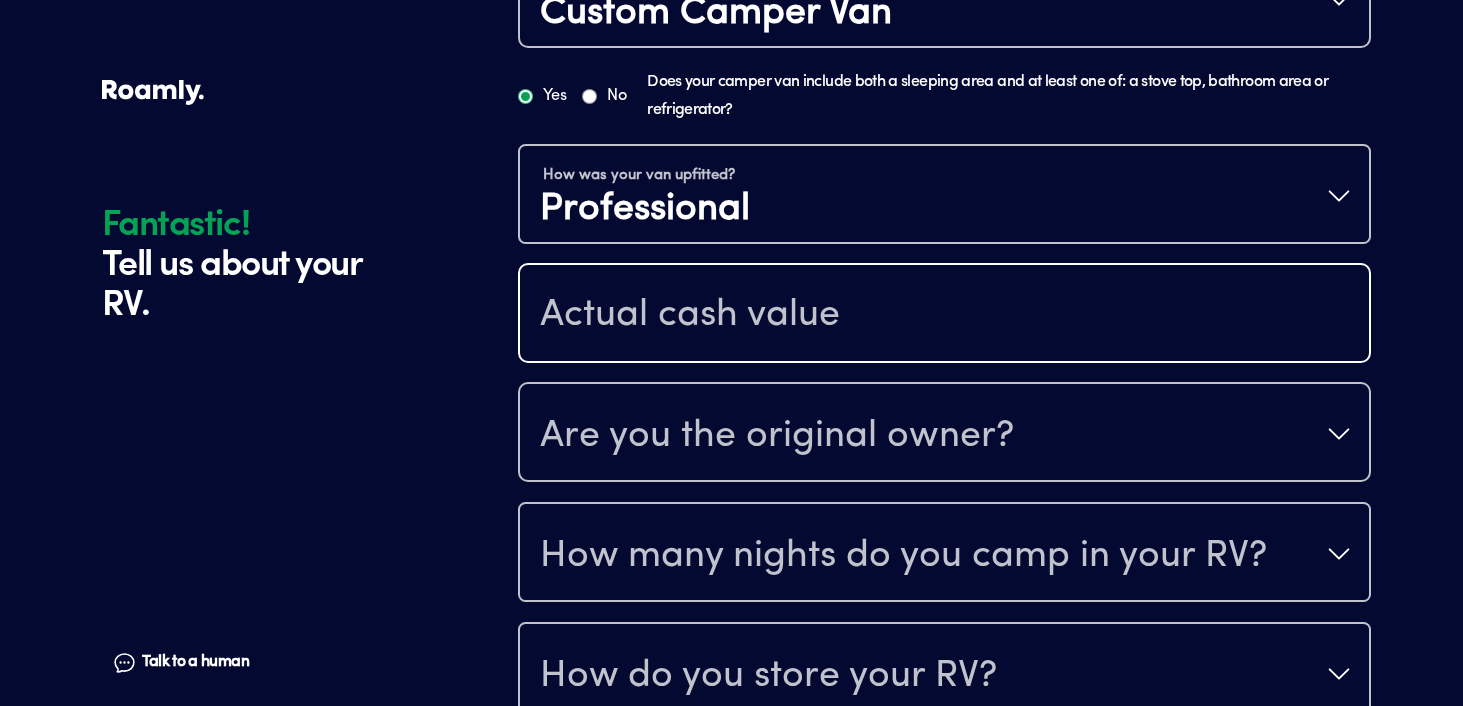 click at bounding box center (944, 315) 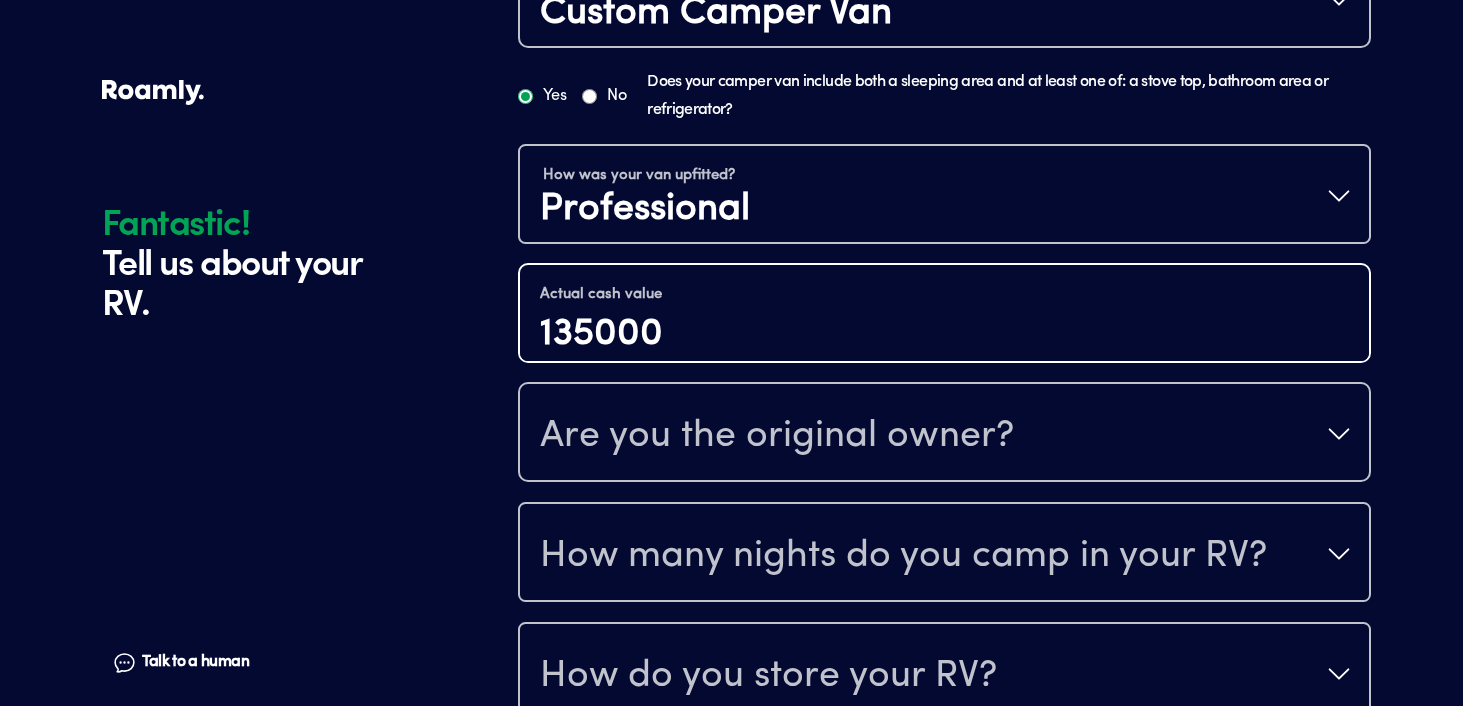 type on "135000" 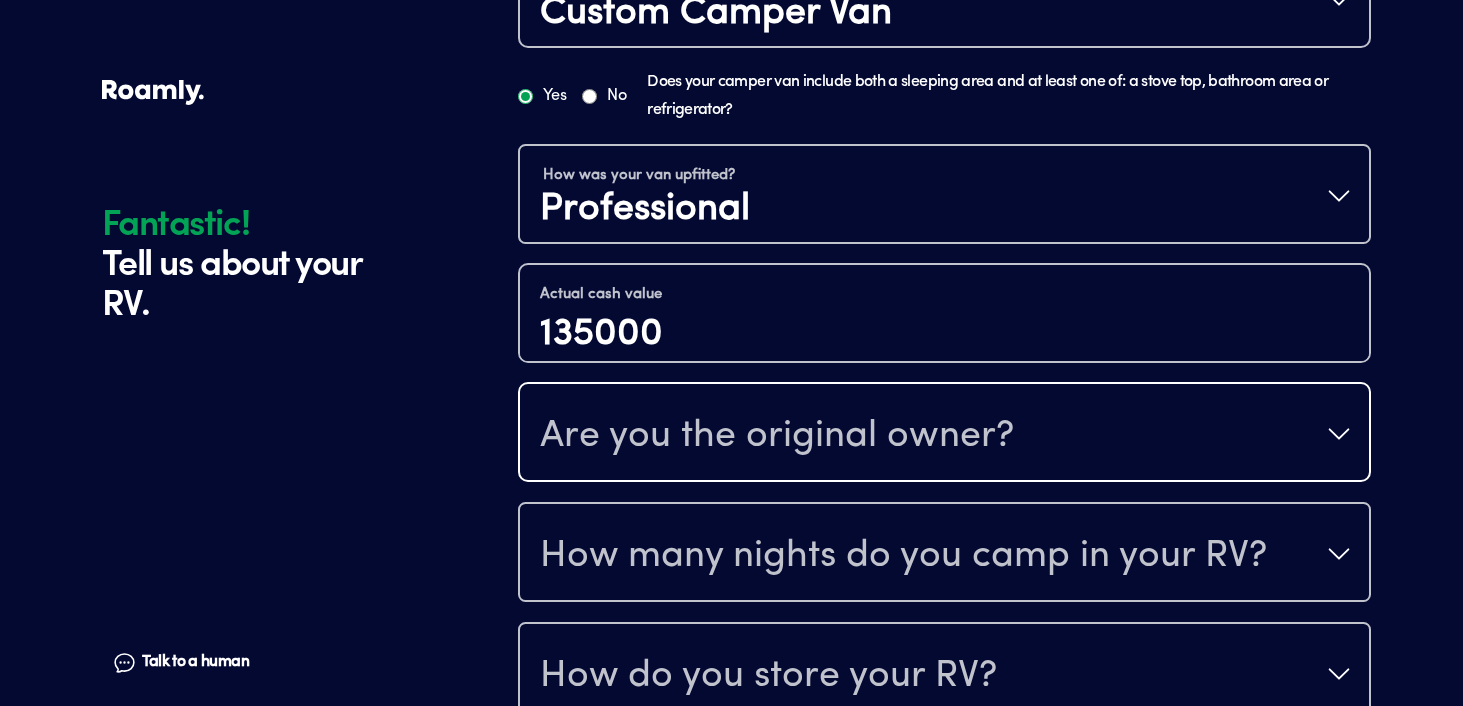 click on "Are you the original owner?" at bounding box center (944, 434) 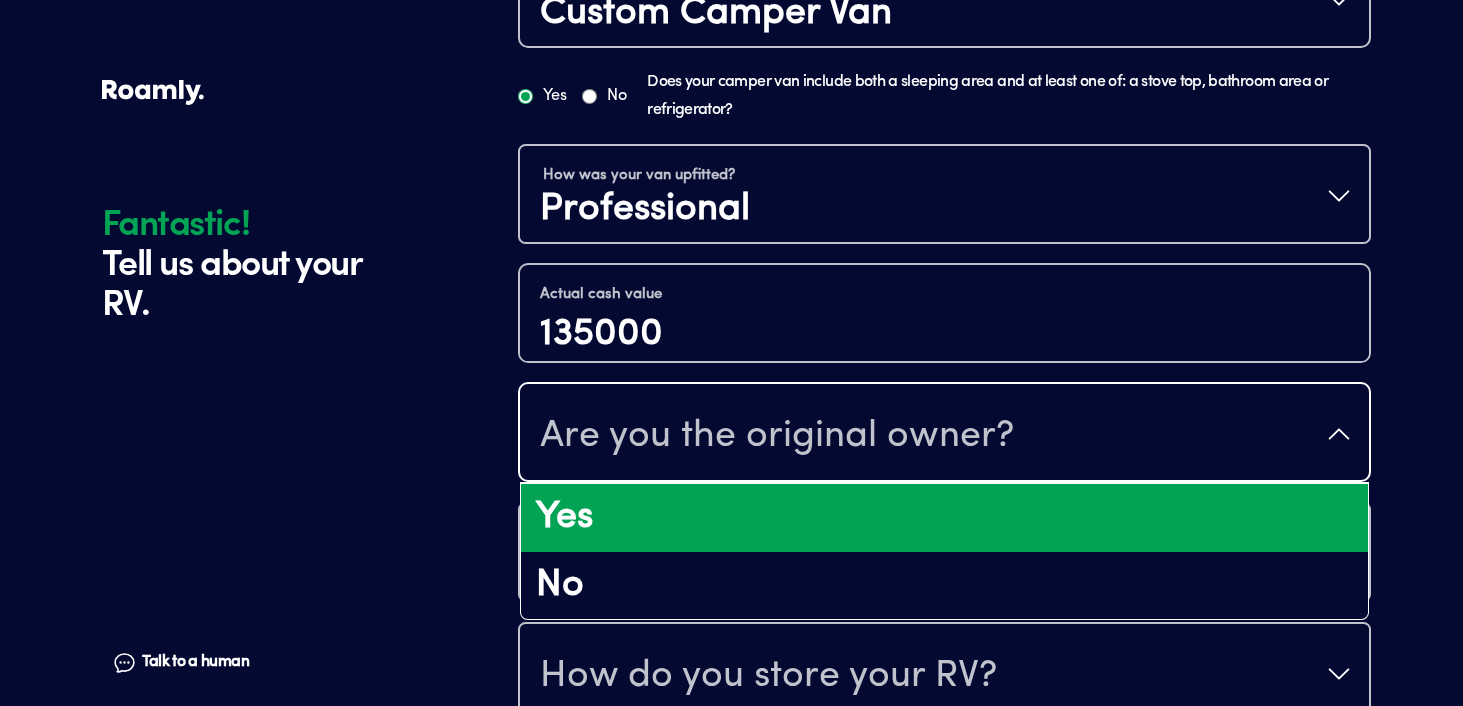 click on "Yes" at bounding box center (944, 518) 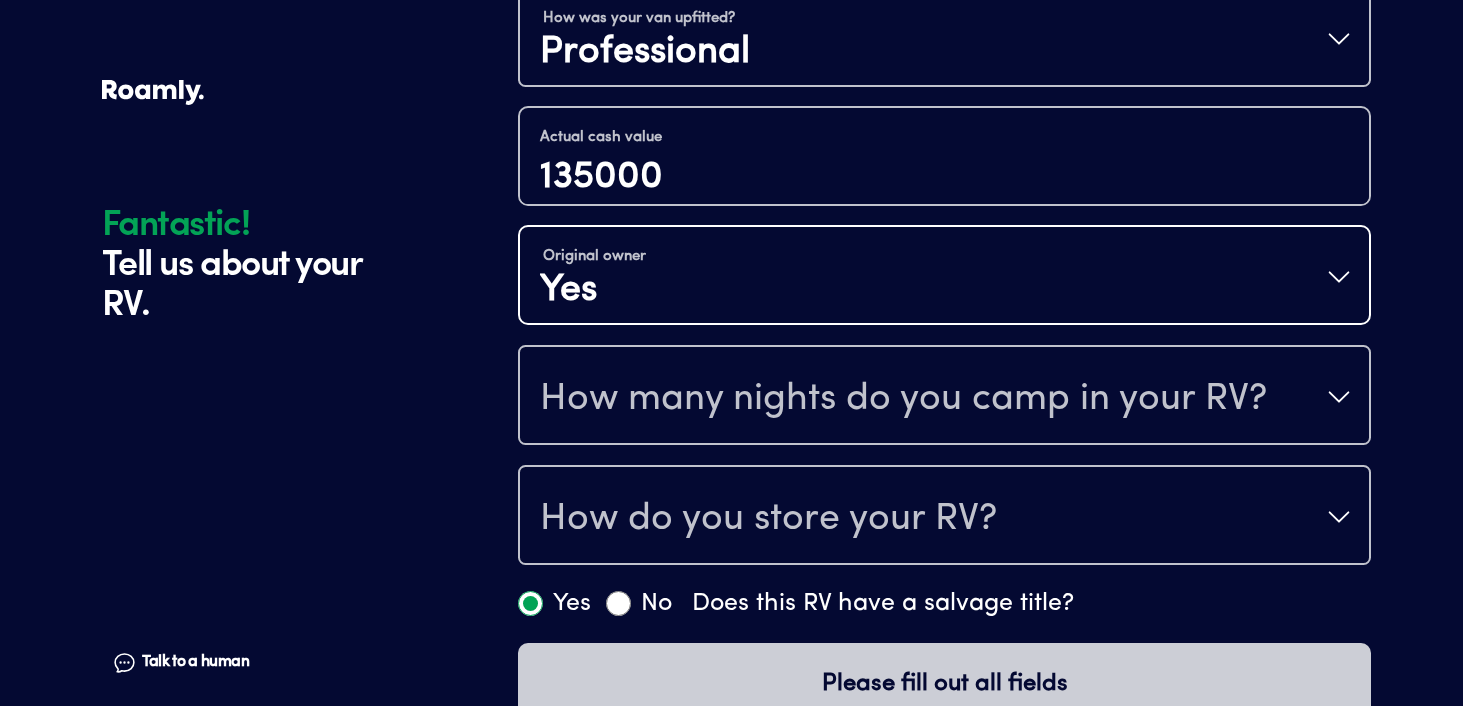 scroll, scrollTop: 984, scrollLeft: 0, axis: vertical 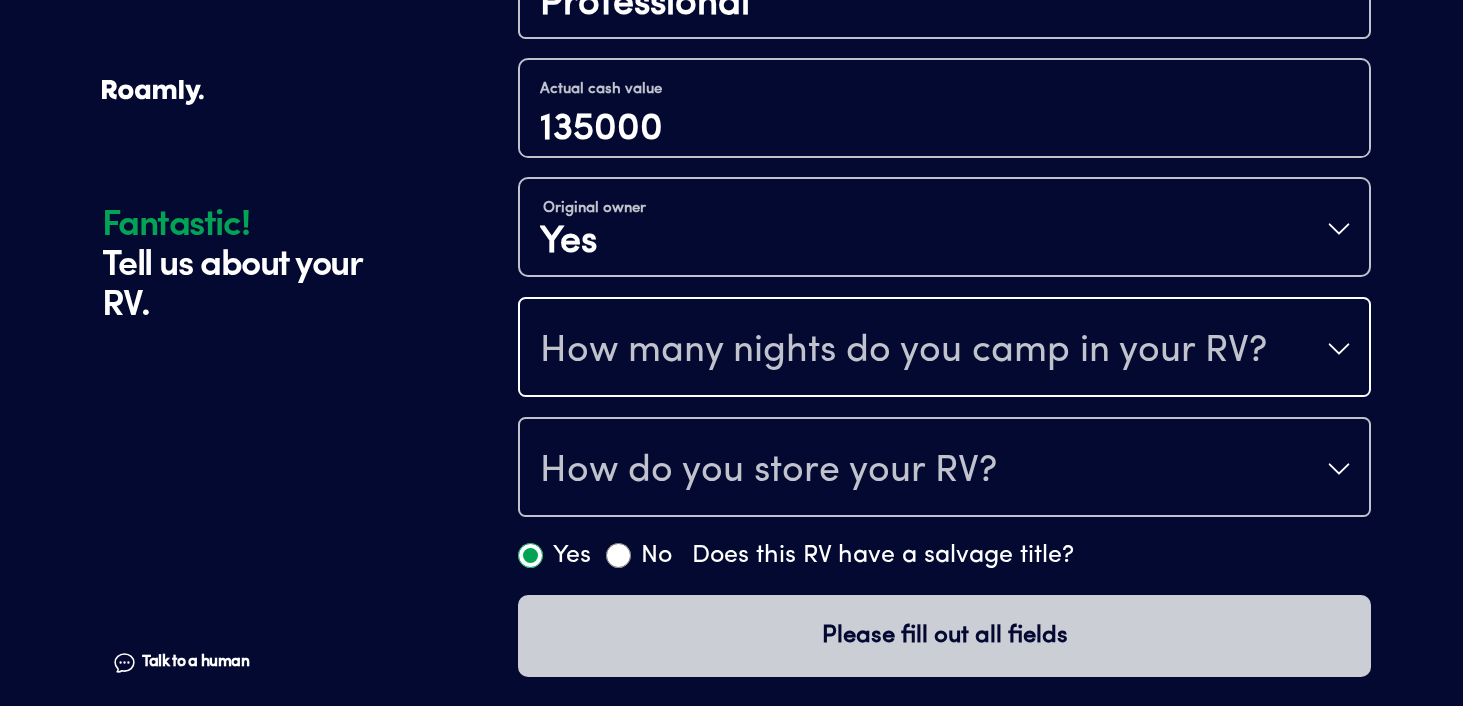 click on "How many nights do you camp in your RV?" at bounding box center (903, 351) 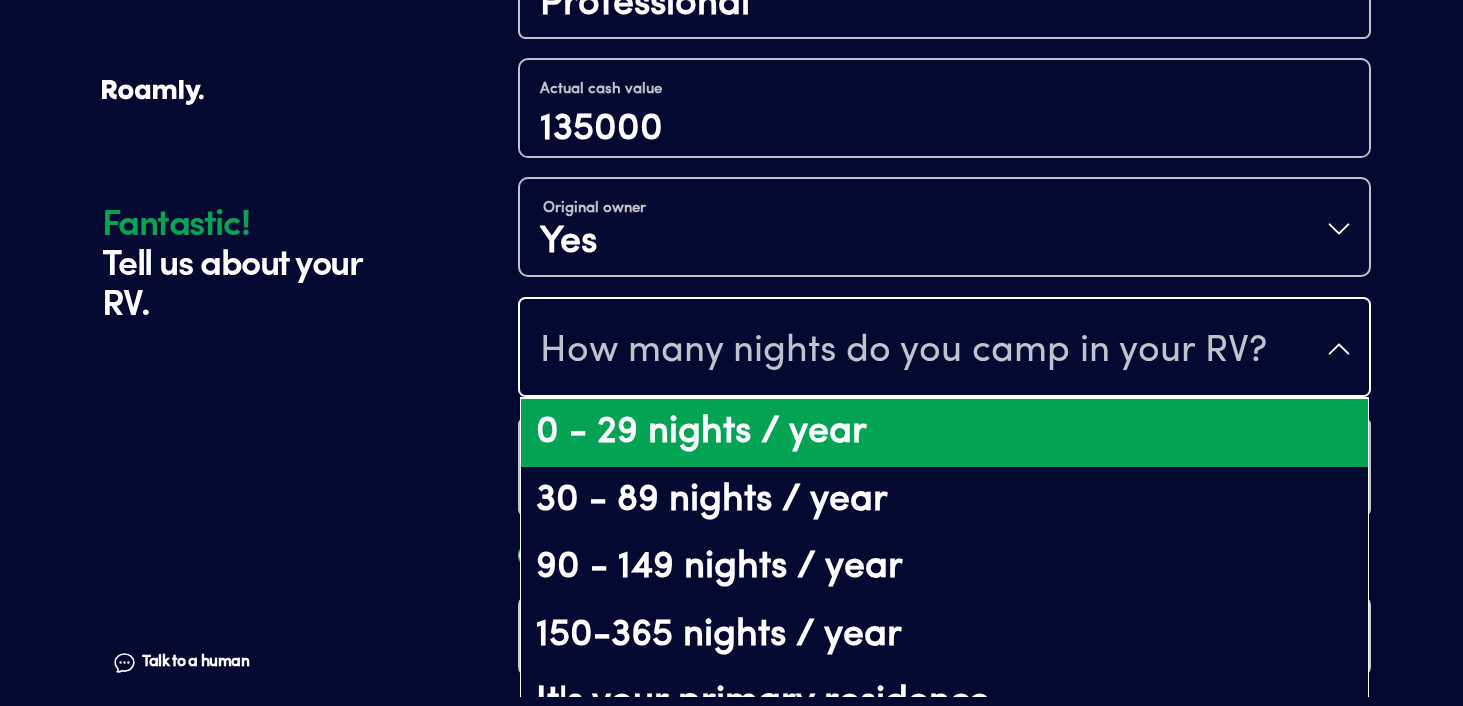click on "0 - 29 nights / year" at bounding box center [944, 433] 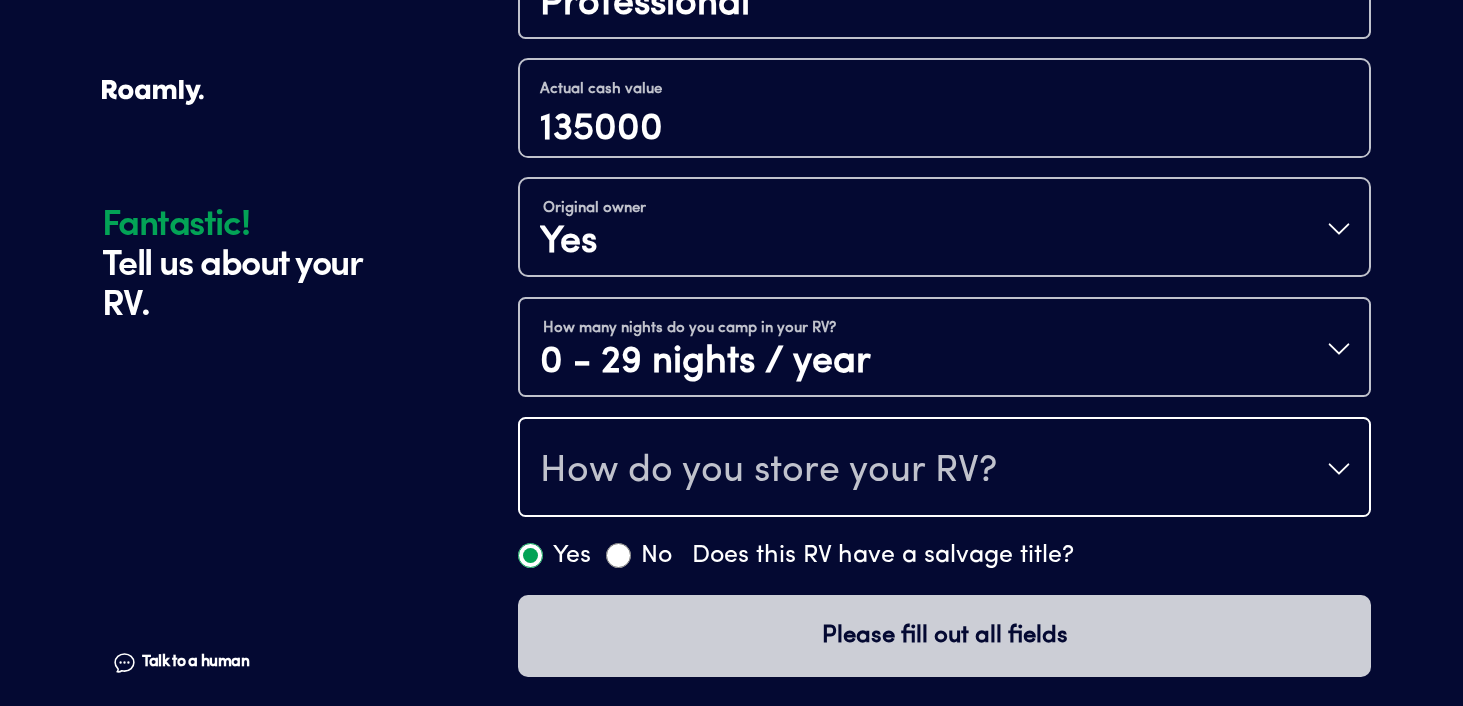 click on "How do you store your RV?" at bounding box center [768, 471] 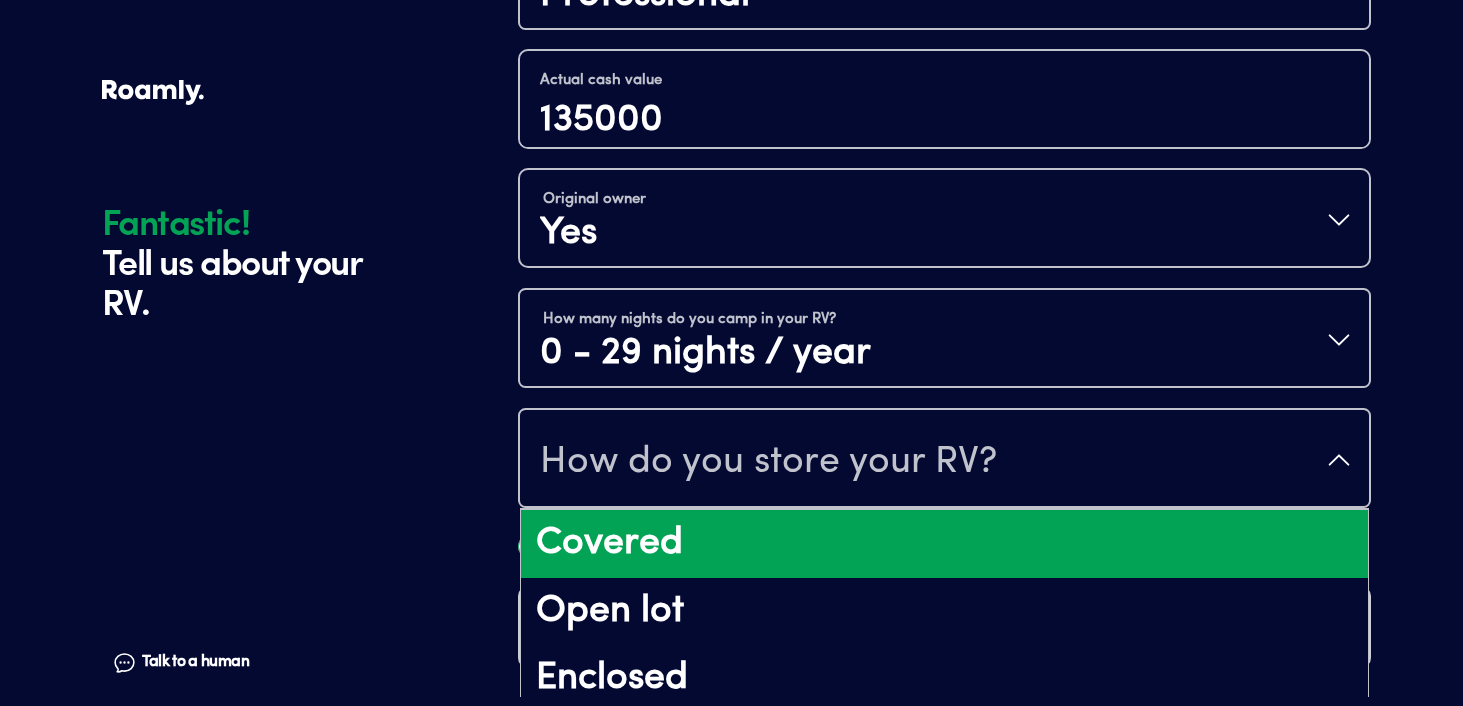 scroll, scrollTop: 26, scrollLeft: 0, axis: vertical 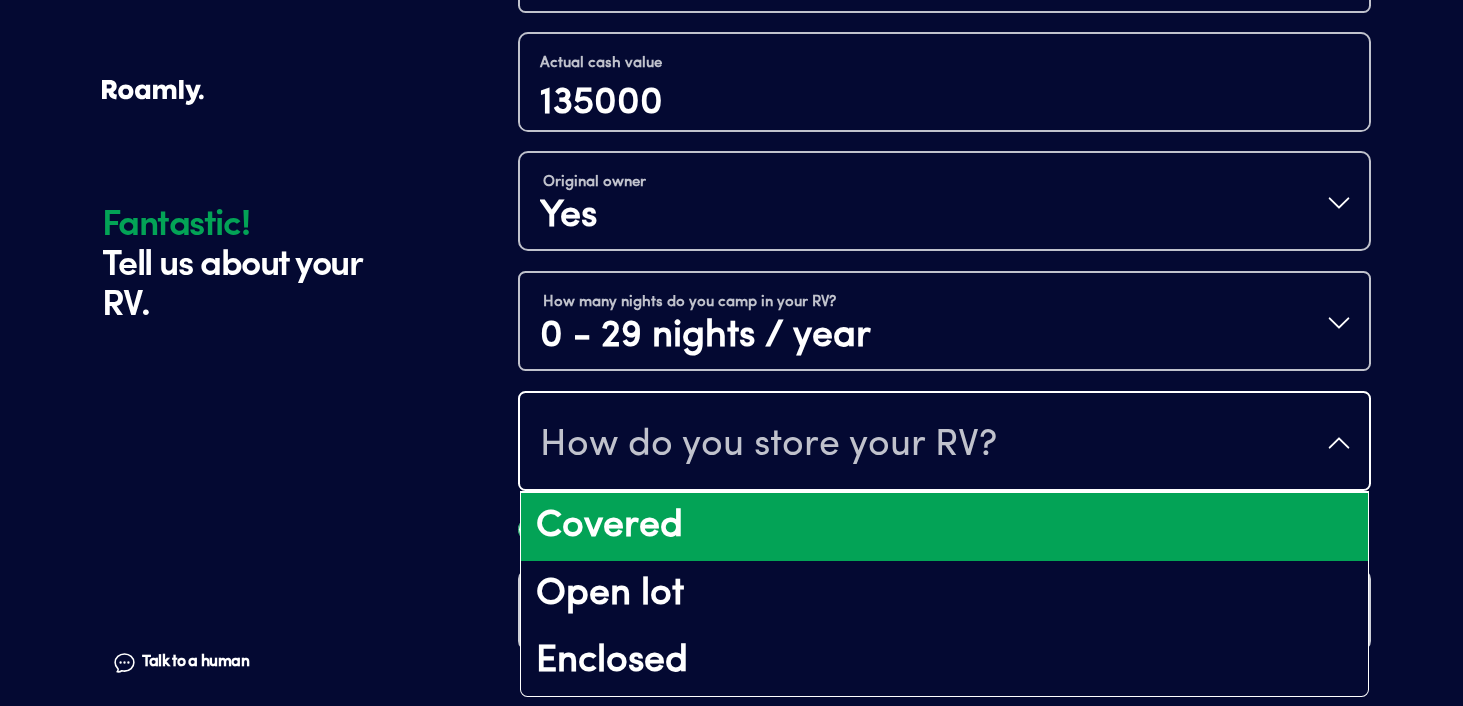click on "Covered" at bounding box center (944, 527) 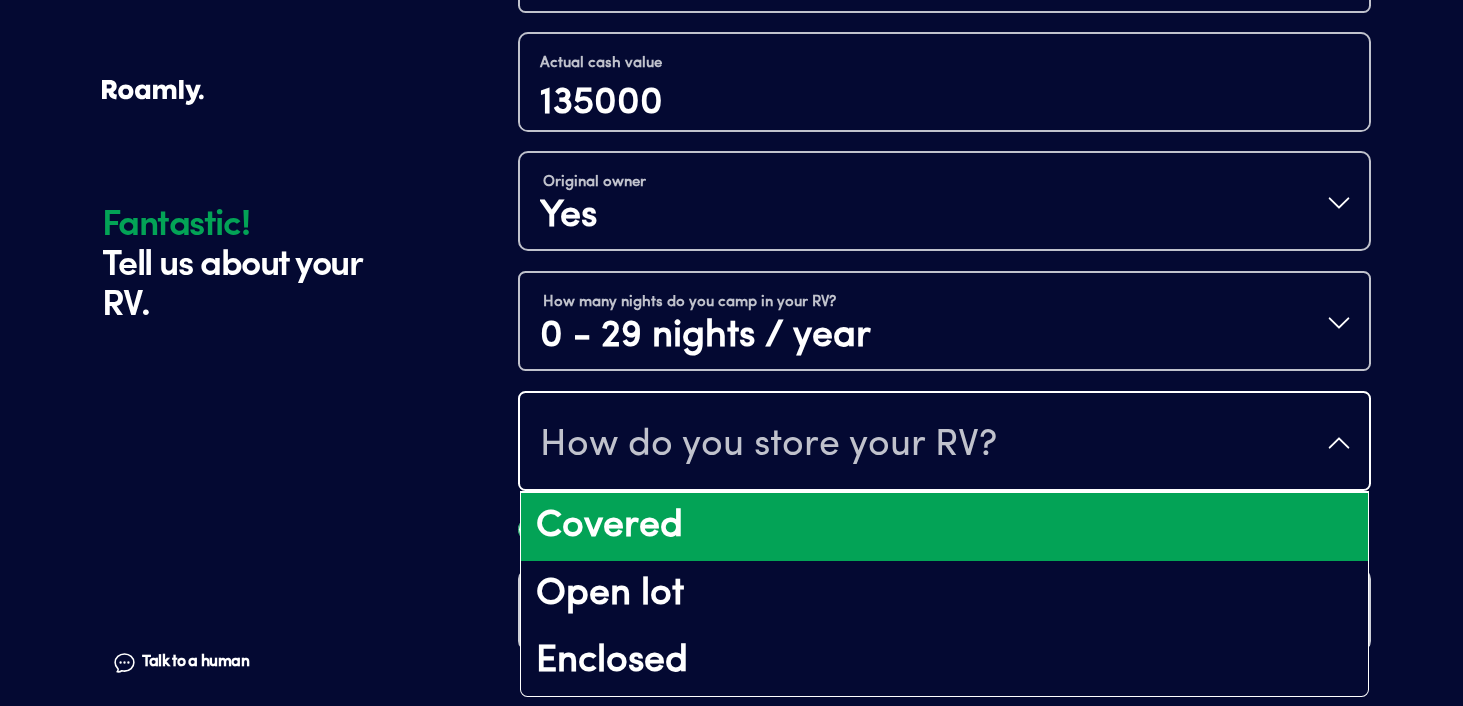 scroll, scrollTop: 0, scrollLeft: 0, axis: both 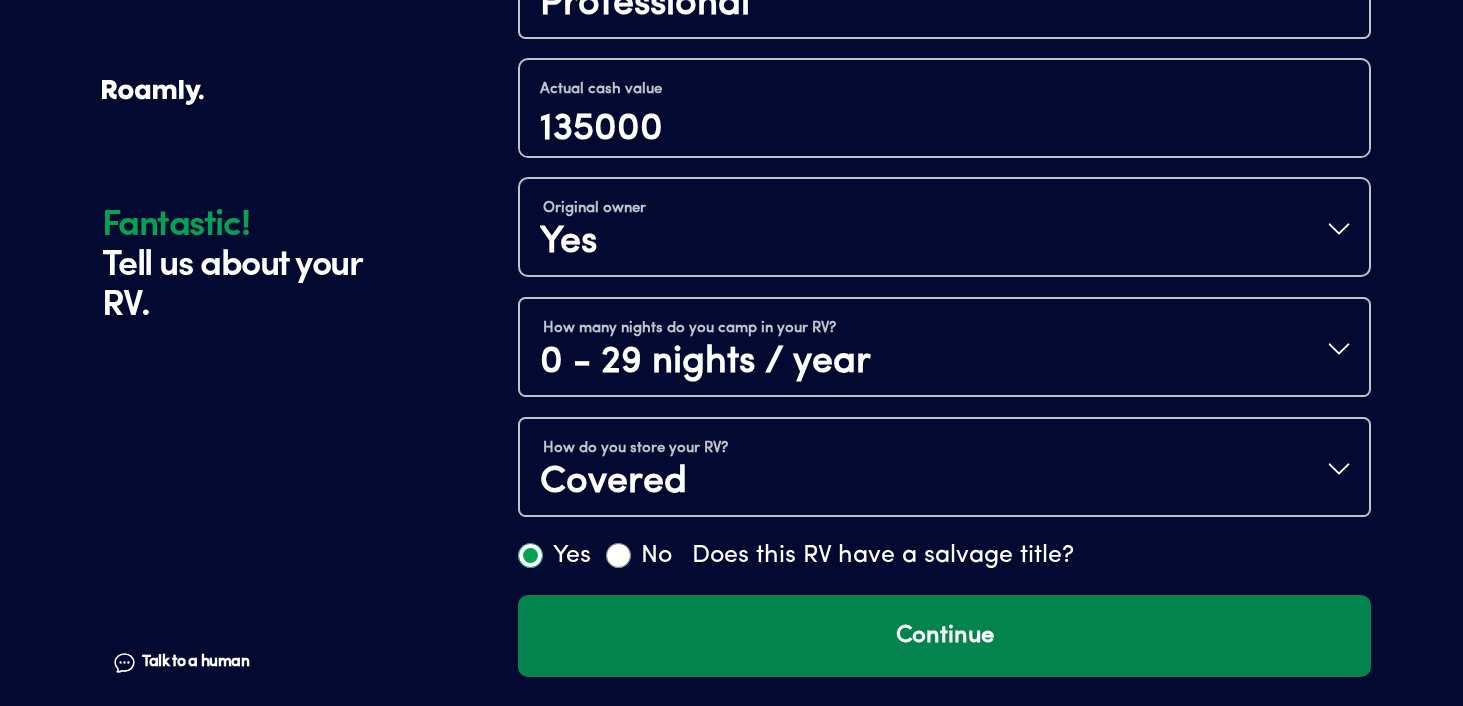 click on "Continue" at bounding box center (944, 636) 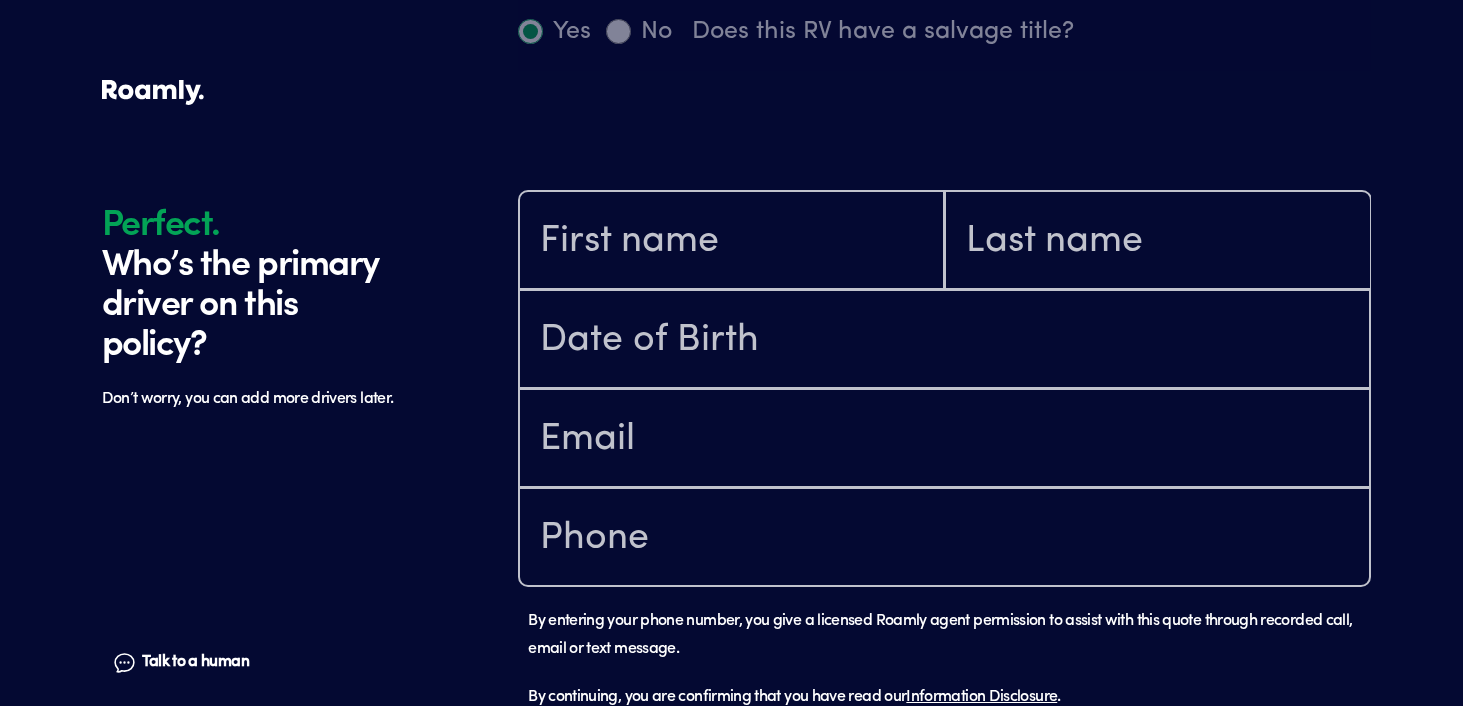 scroll, scrollTop: 1598, scrollLeft: 0, axis: vertical 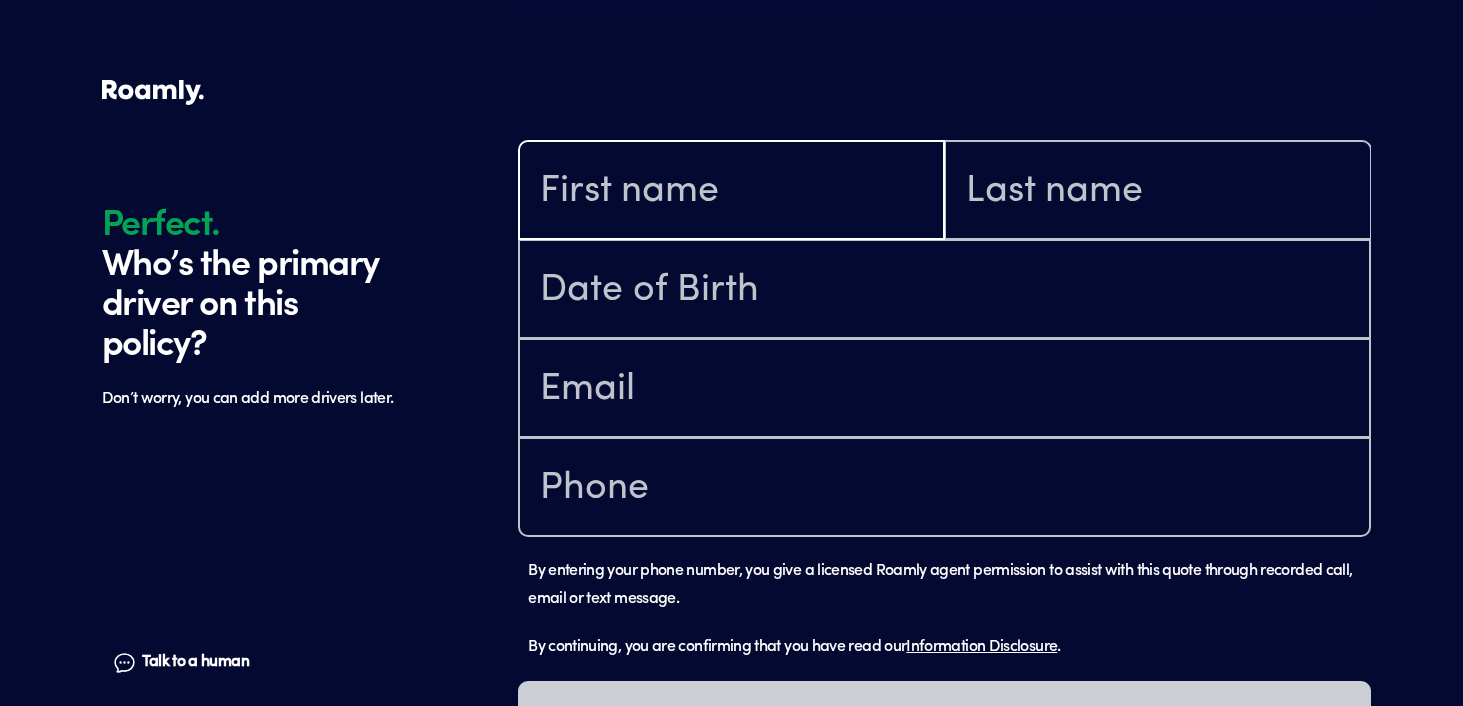 click at bounding box center [731, 192] 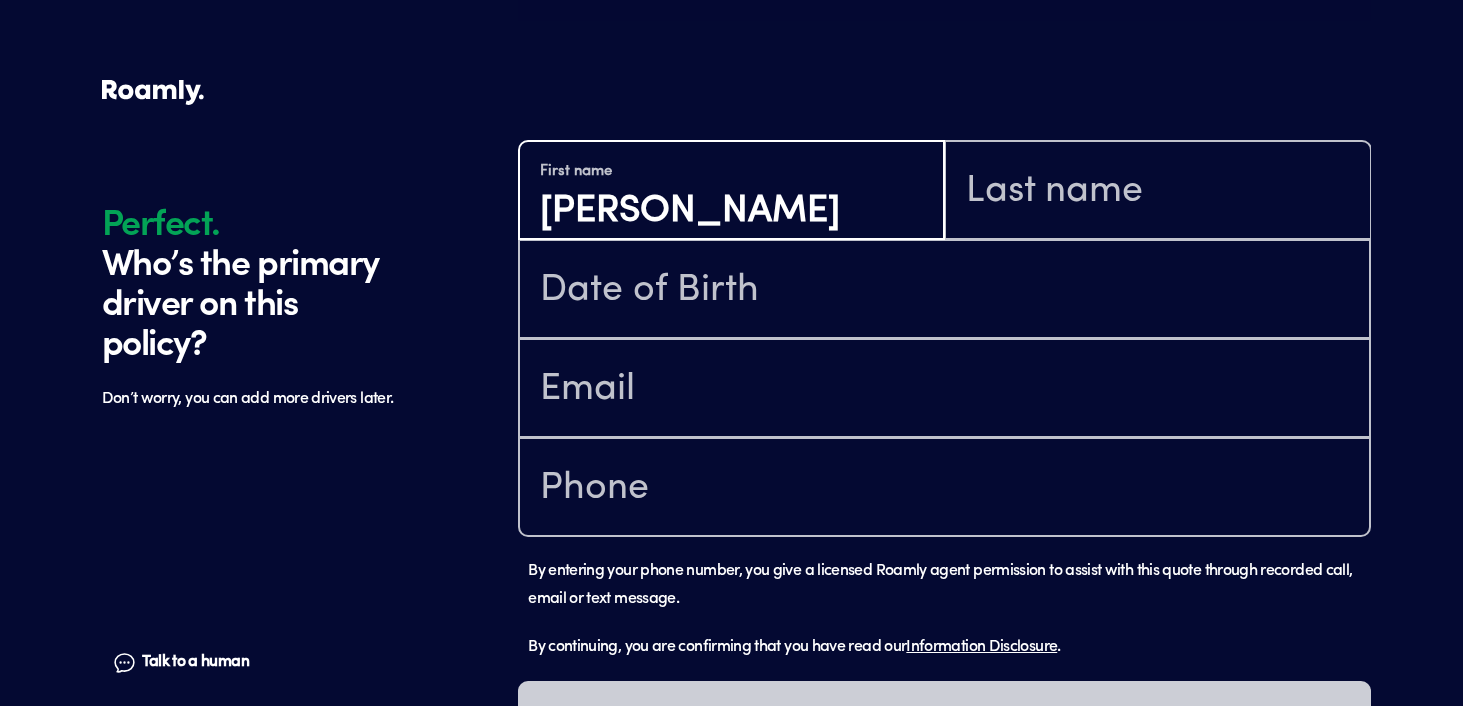 type on "[PERSON_NAME]" 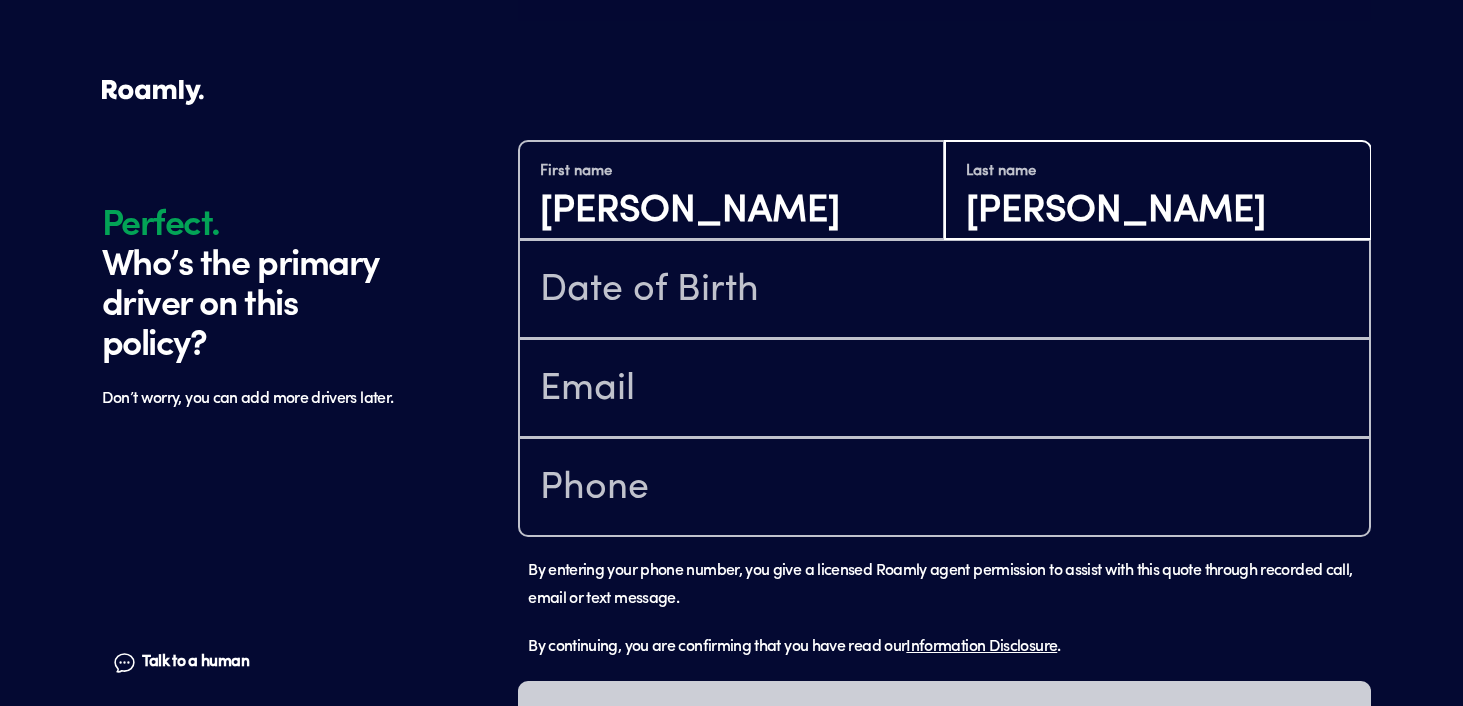 type on "[PERSON_NAME]" 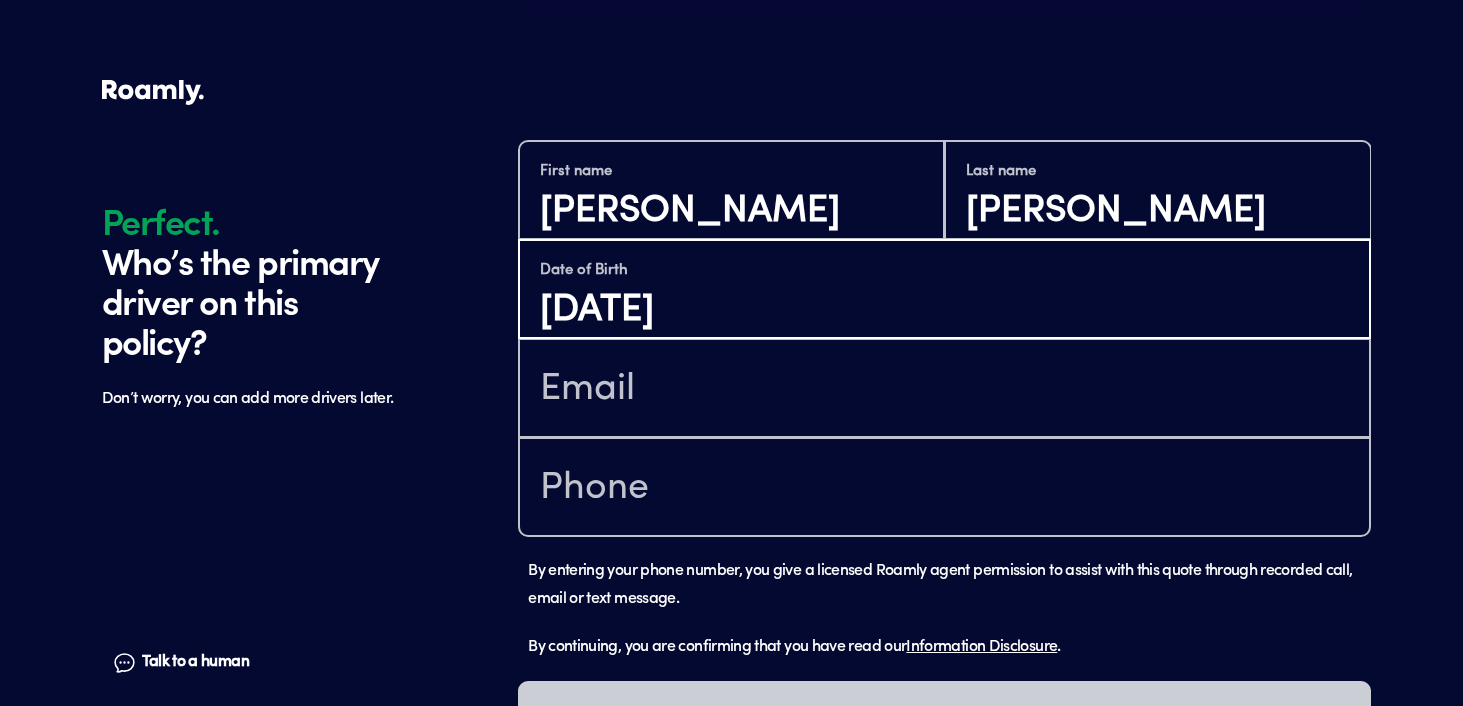 type on "[DATE]" 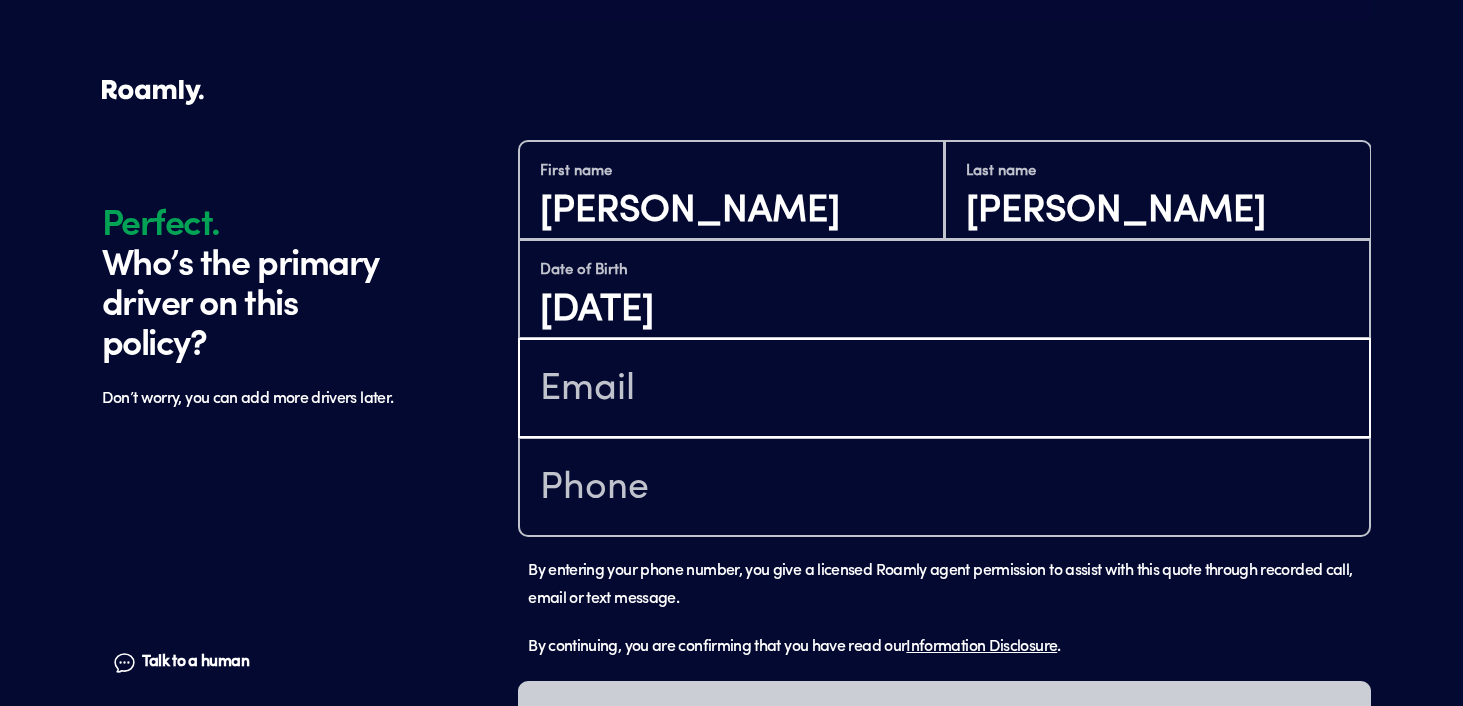 click at bounding box center [944, 390] 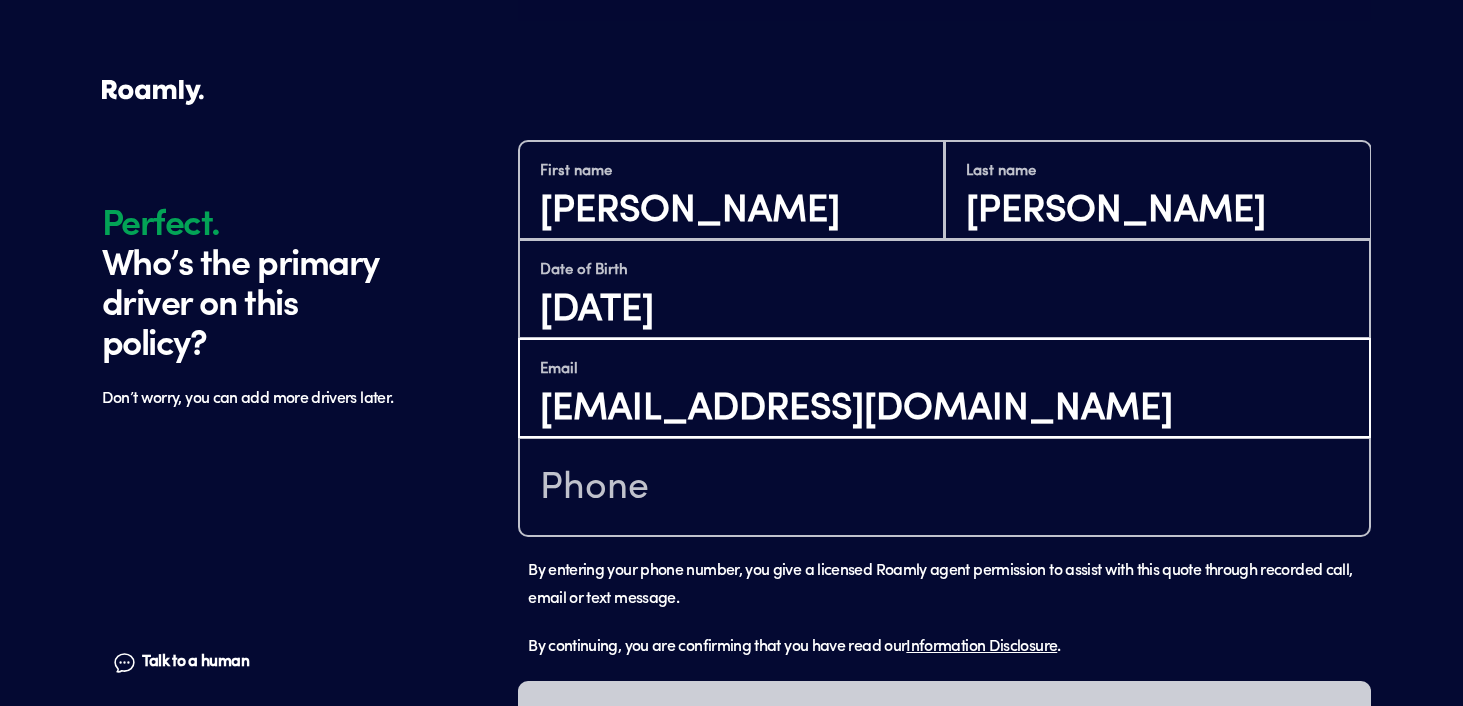 type on "[EMAIL_ADDRESS][DOMAIN_NAME]" 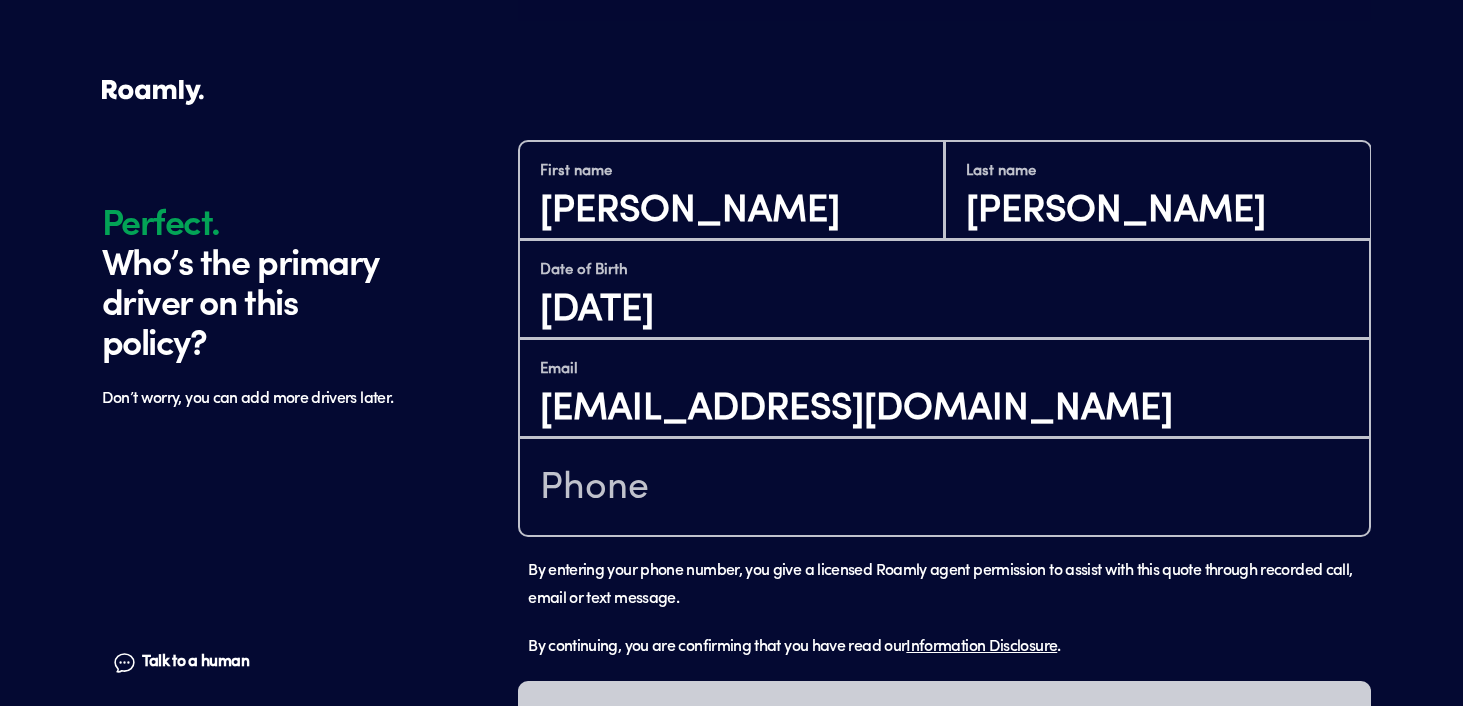 click at bounding box center [944, 487] 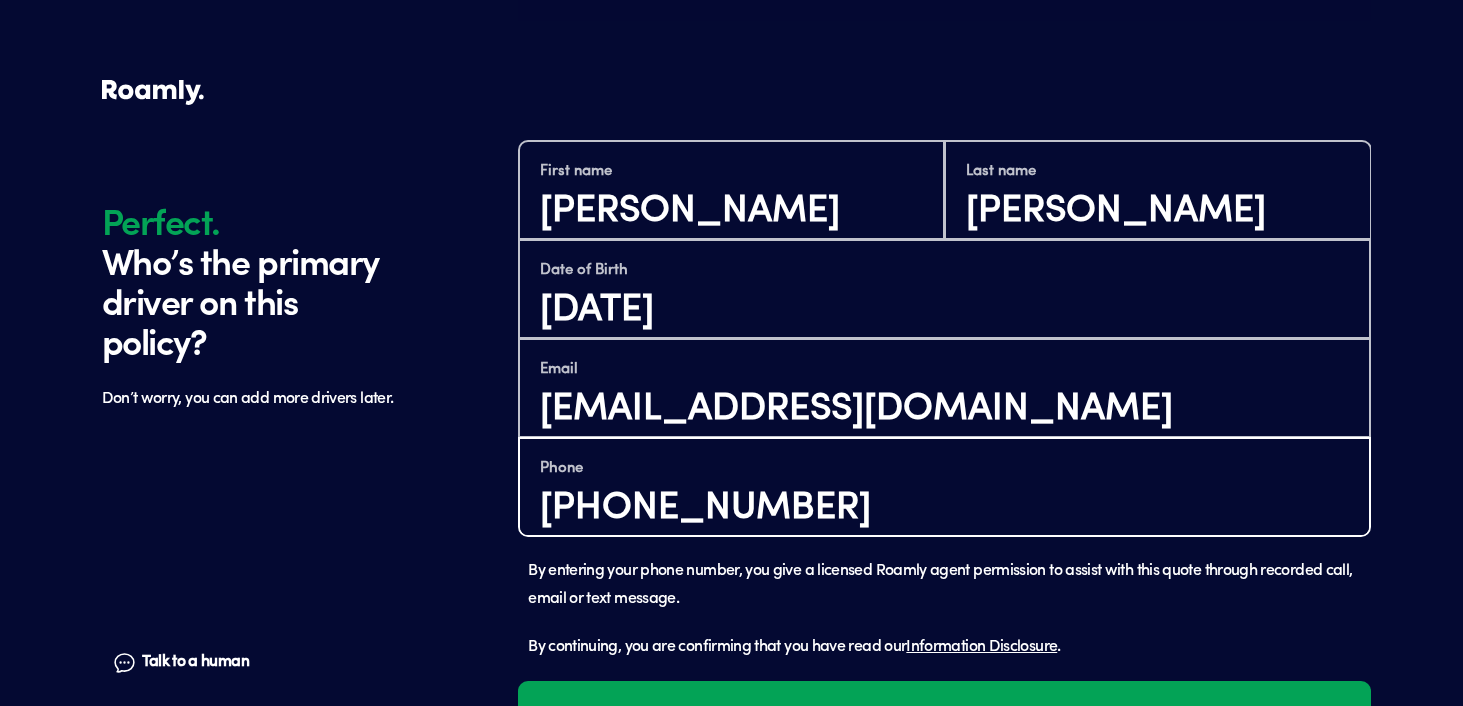 scroll, scrollTop: 1684, scrollLeft: 0, axis: vertical 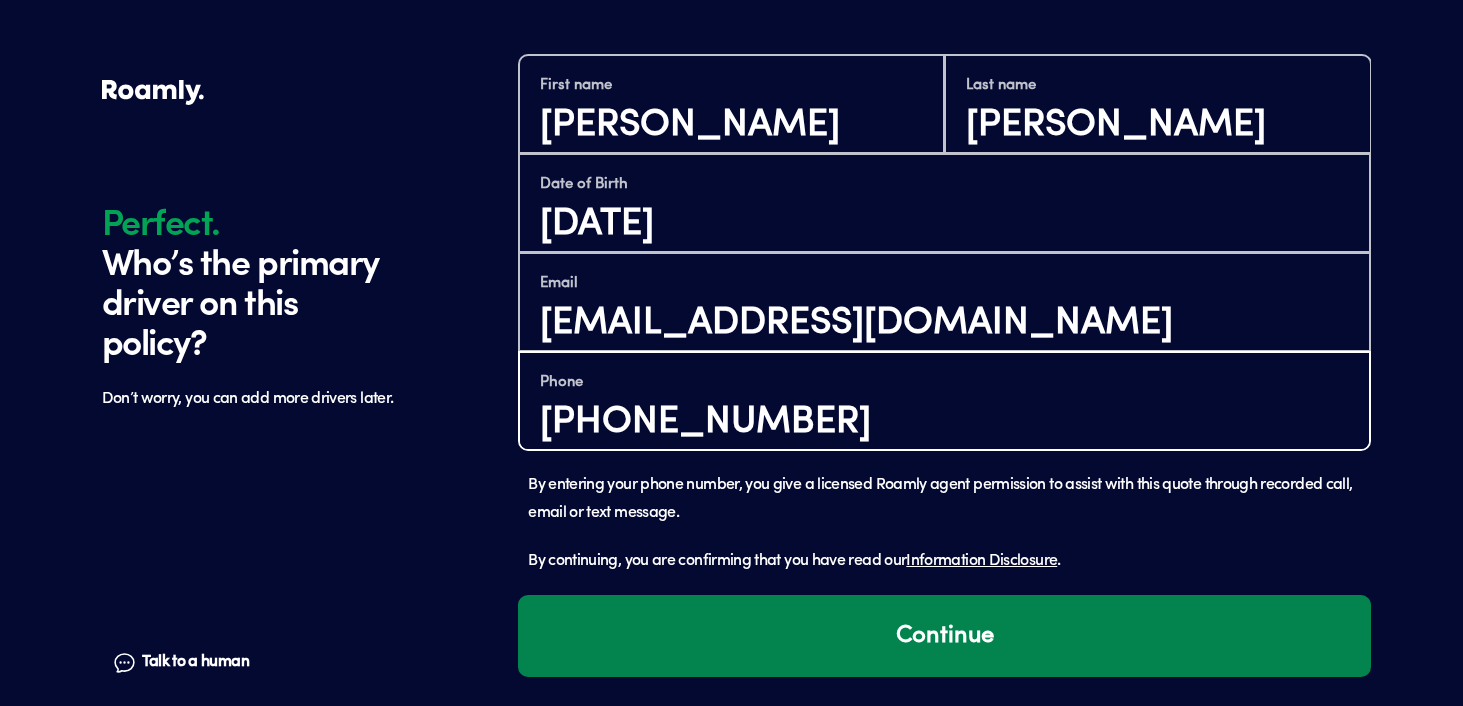 type on "[PHONE_NUMBER]" 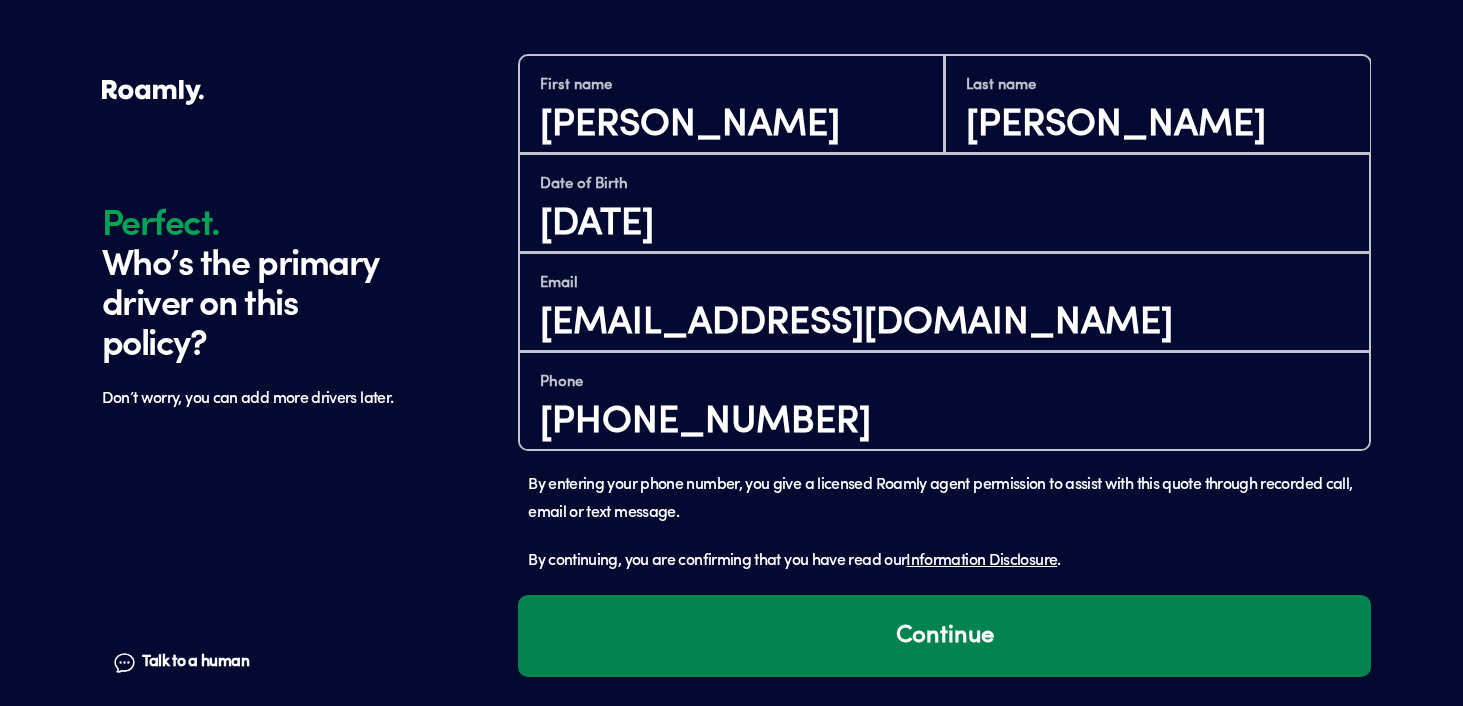 click on "Continue" at bounding box center (944, 636) 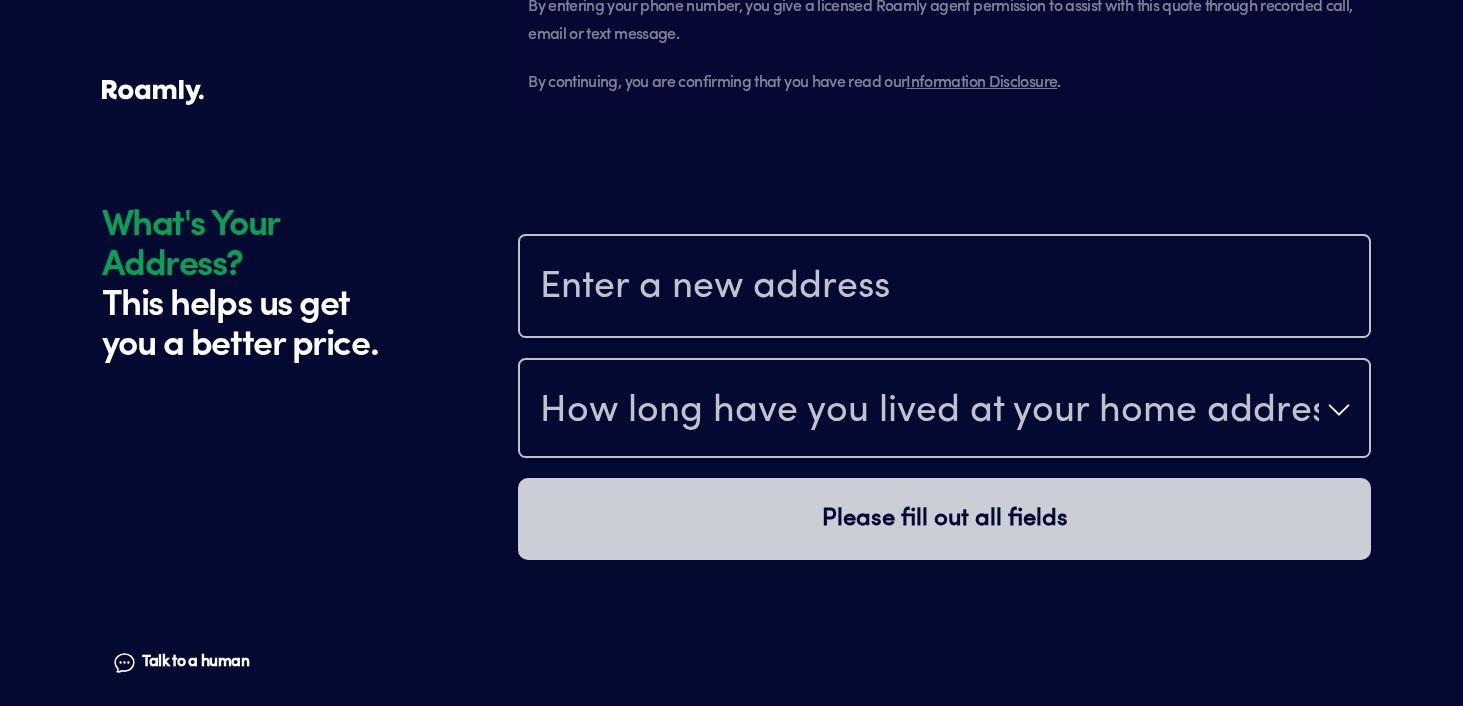 scroll, scrollTop: 2287, scrollLeft: 0, axis: vertical 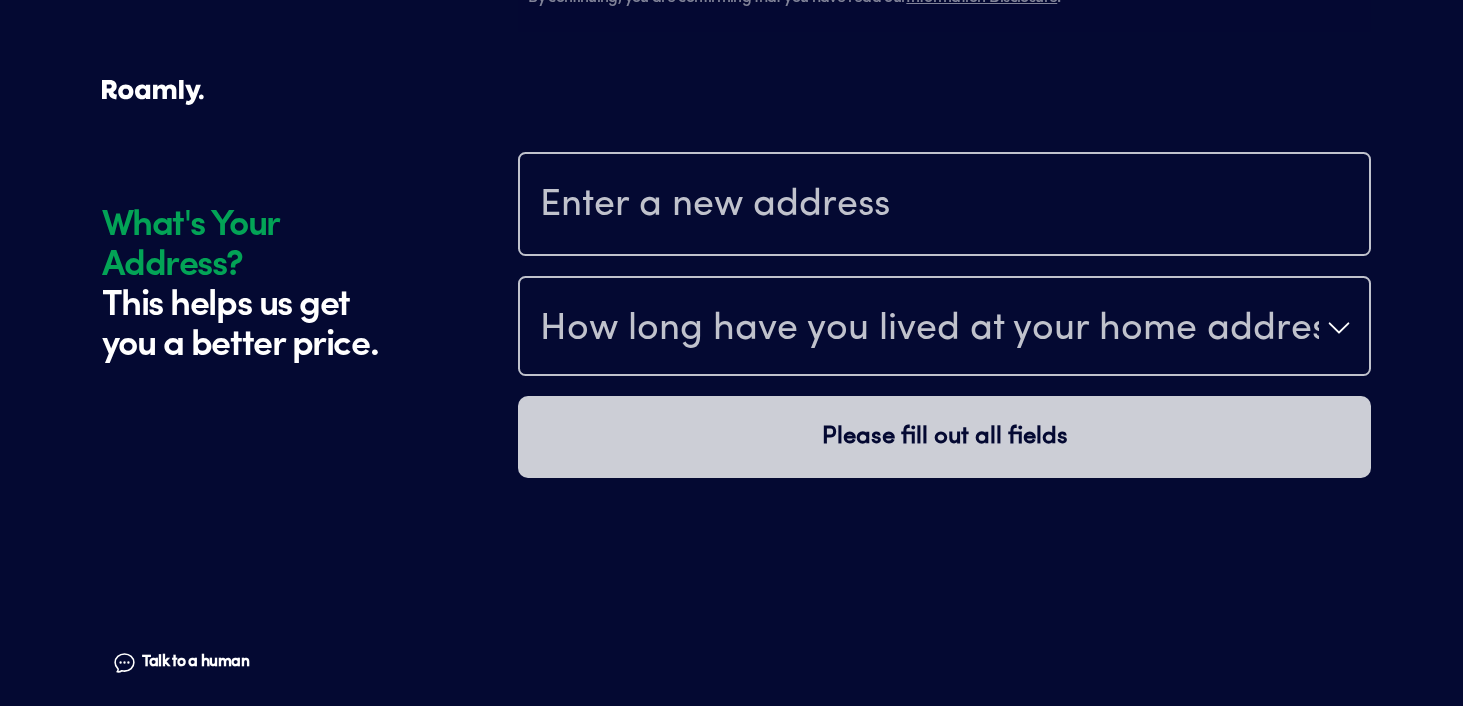 click at bounding box center [944, 206] 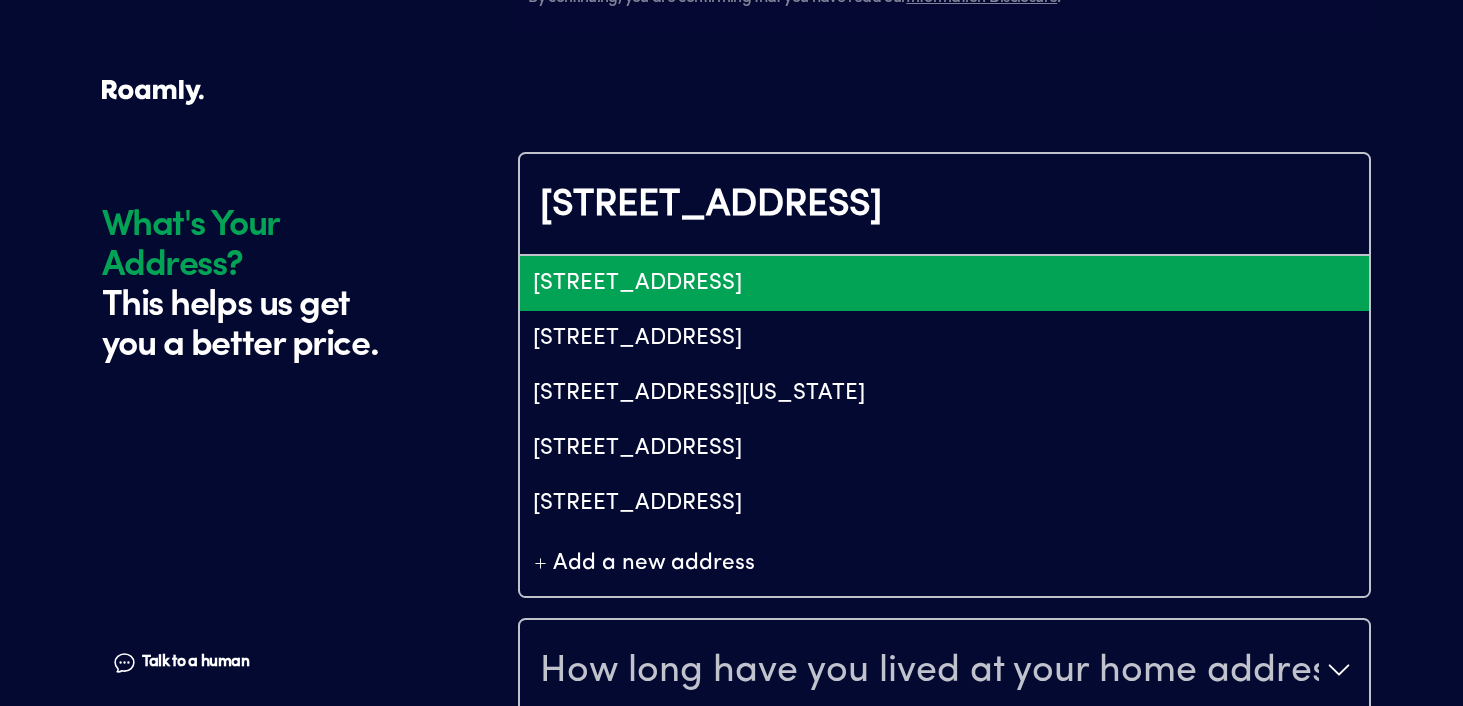 click on "[STREET_ADDRESS]" at bounding box center [944, 283] 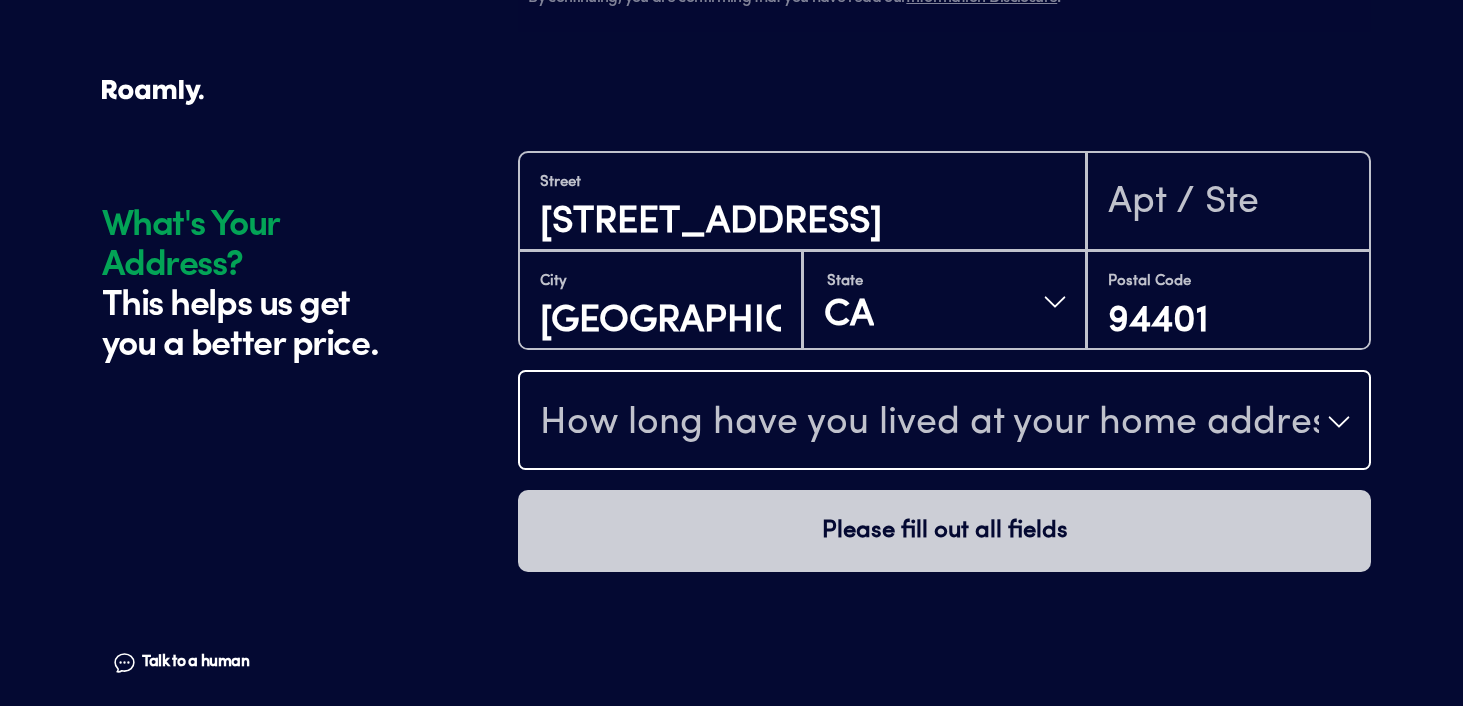 click on "How long have you lived at your home address?" at bounding box center [929, 424] 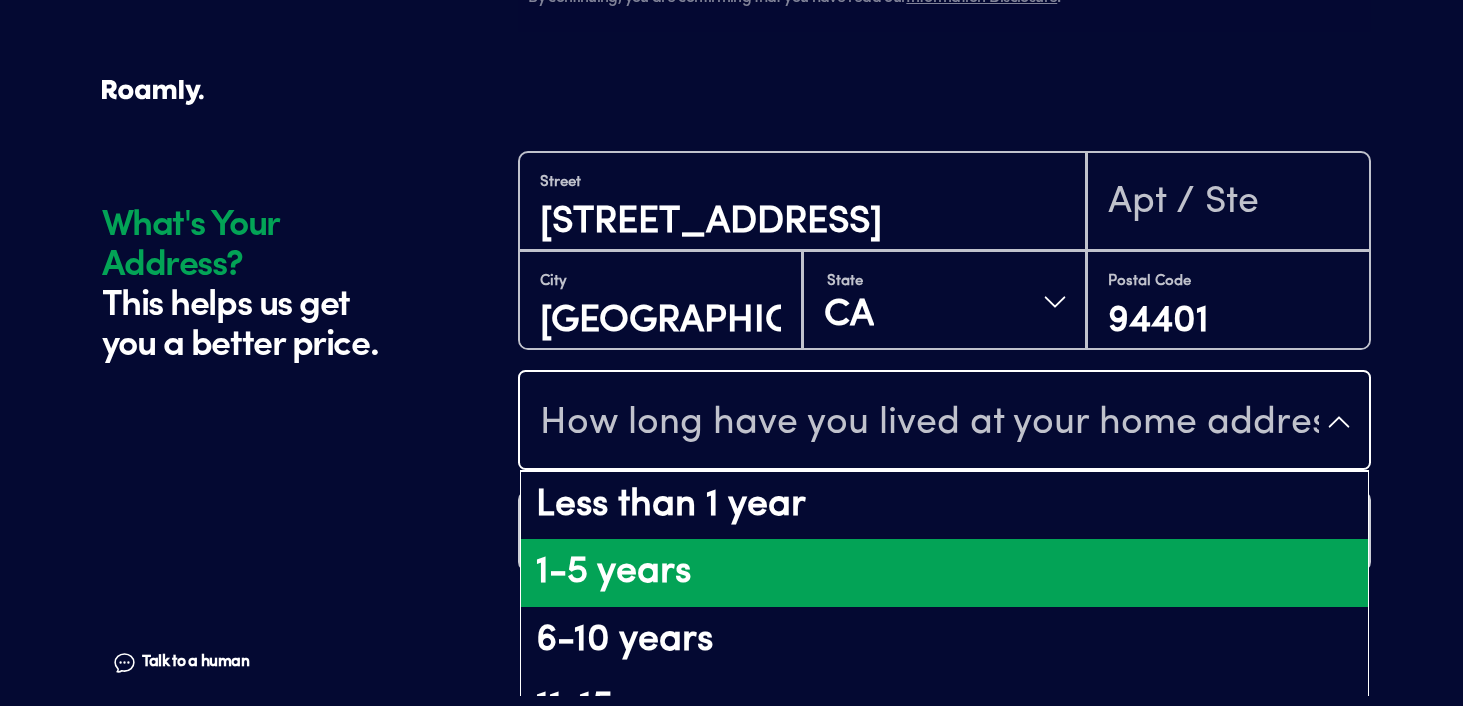 click on "1-5 years" at bounding box center [944, 573] 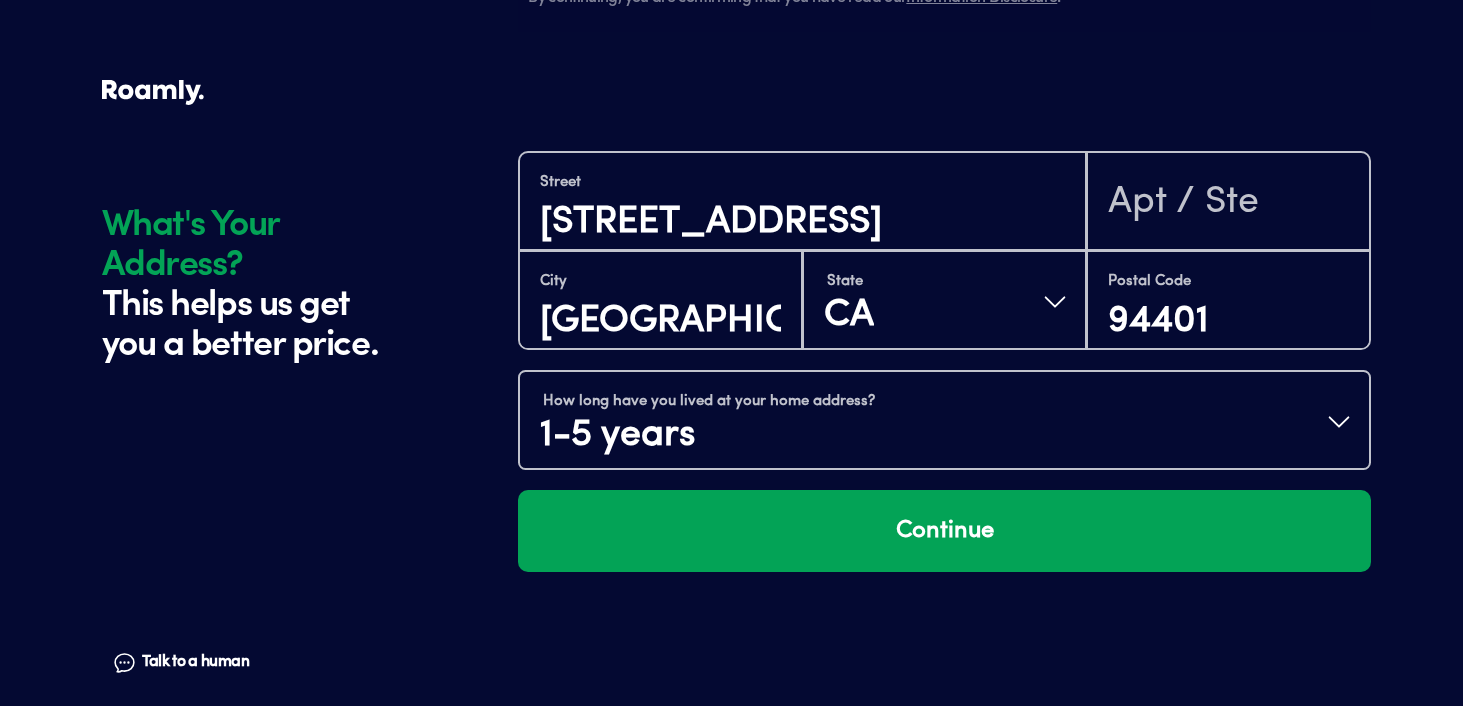 click on "Continue" at bounding box center (944, 531) 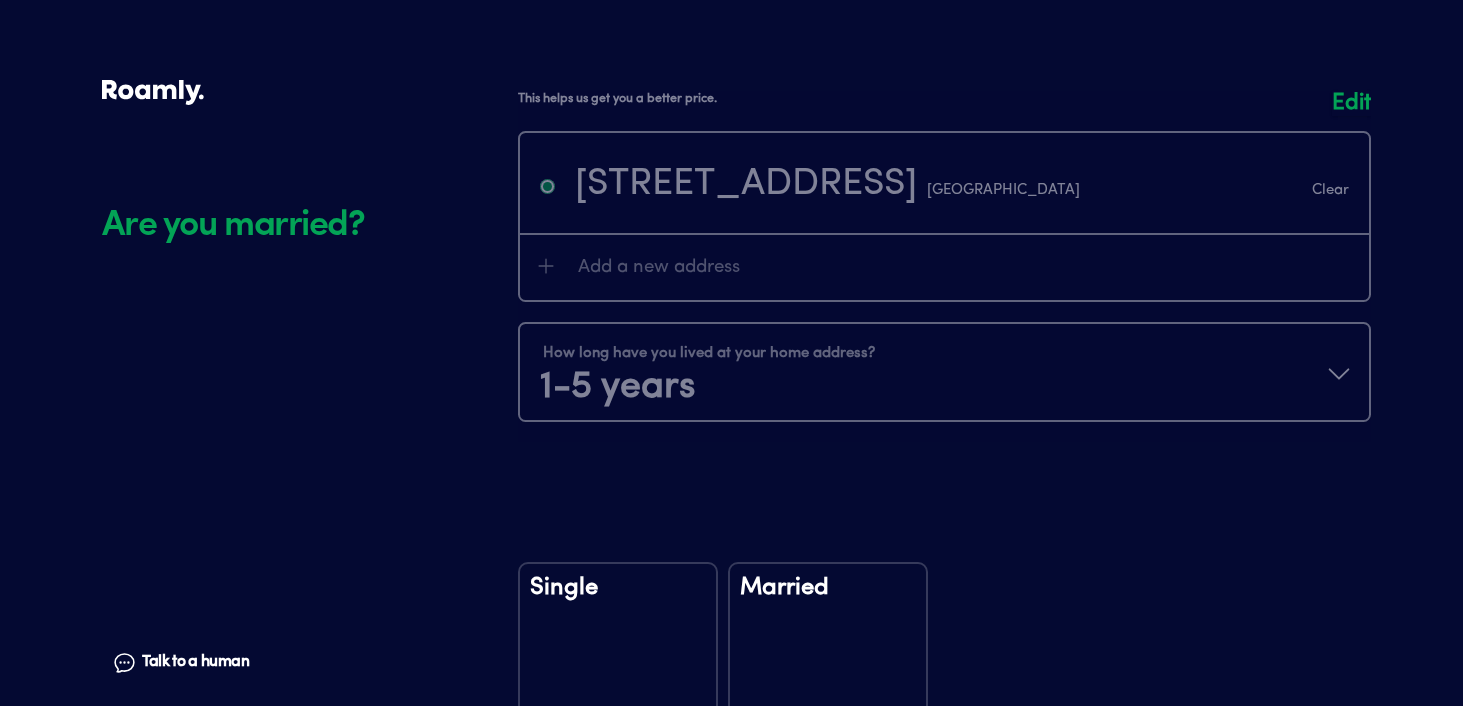 scroll, scrollTop: 2064, scrollLeft: 0, axis: vertical 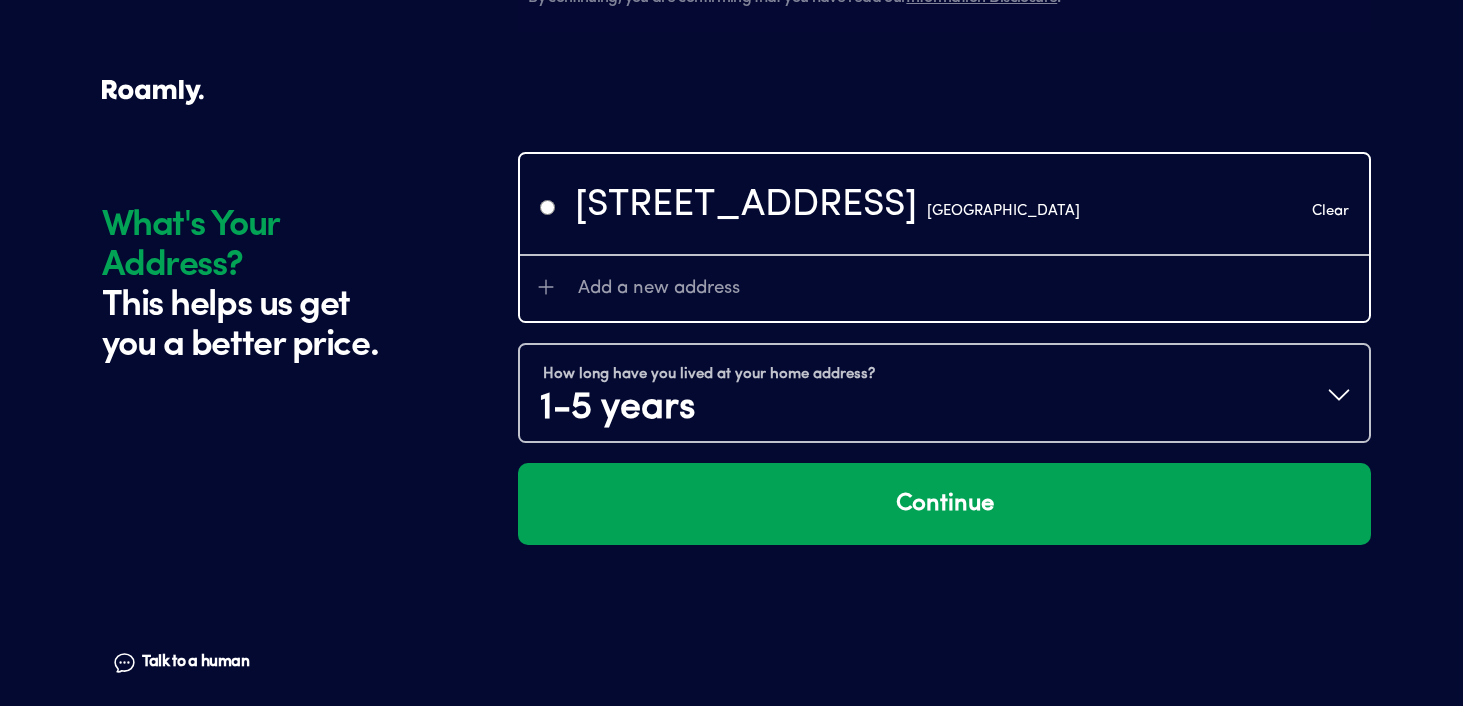 click on "[STREET_ADDRESS]" at bounding box center (944, 204) 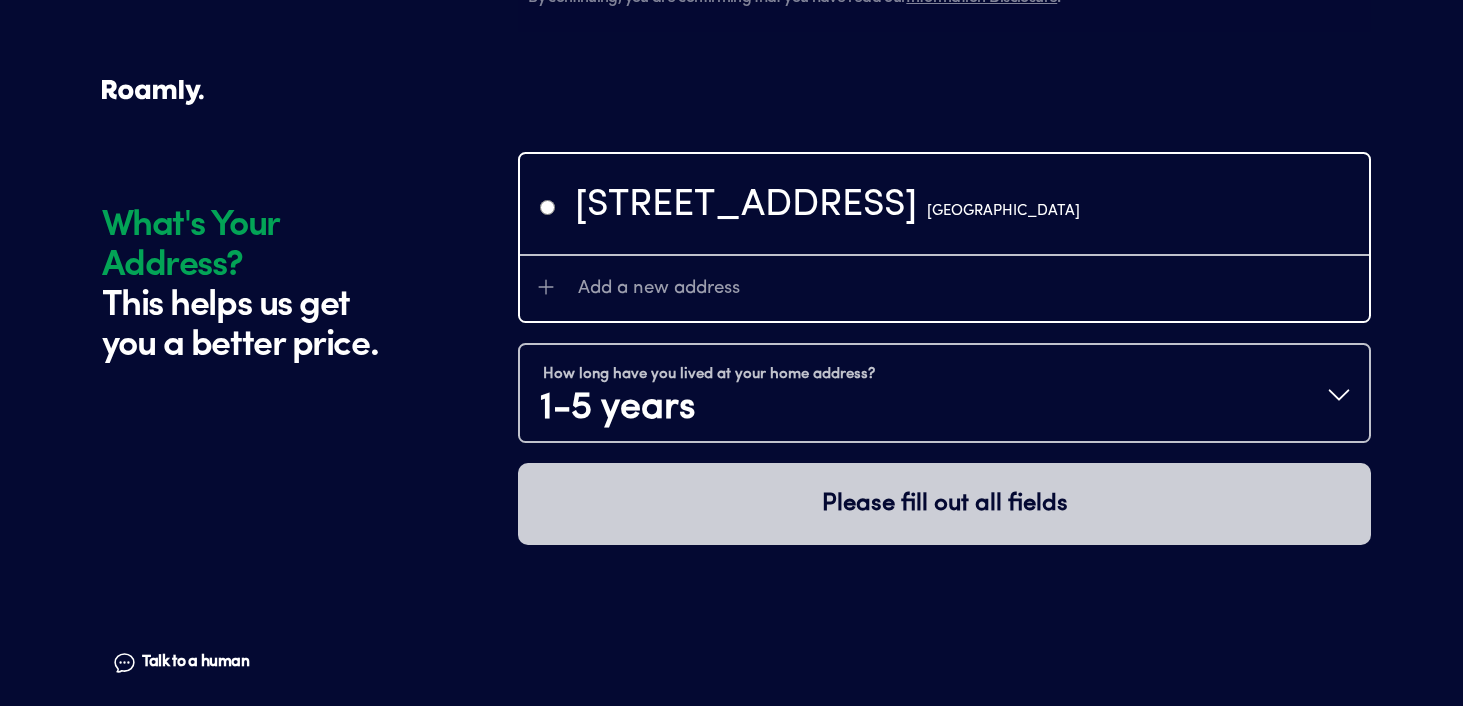 click on "Add a new address" at bounding box center (966, 288) 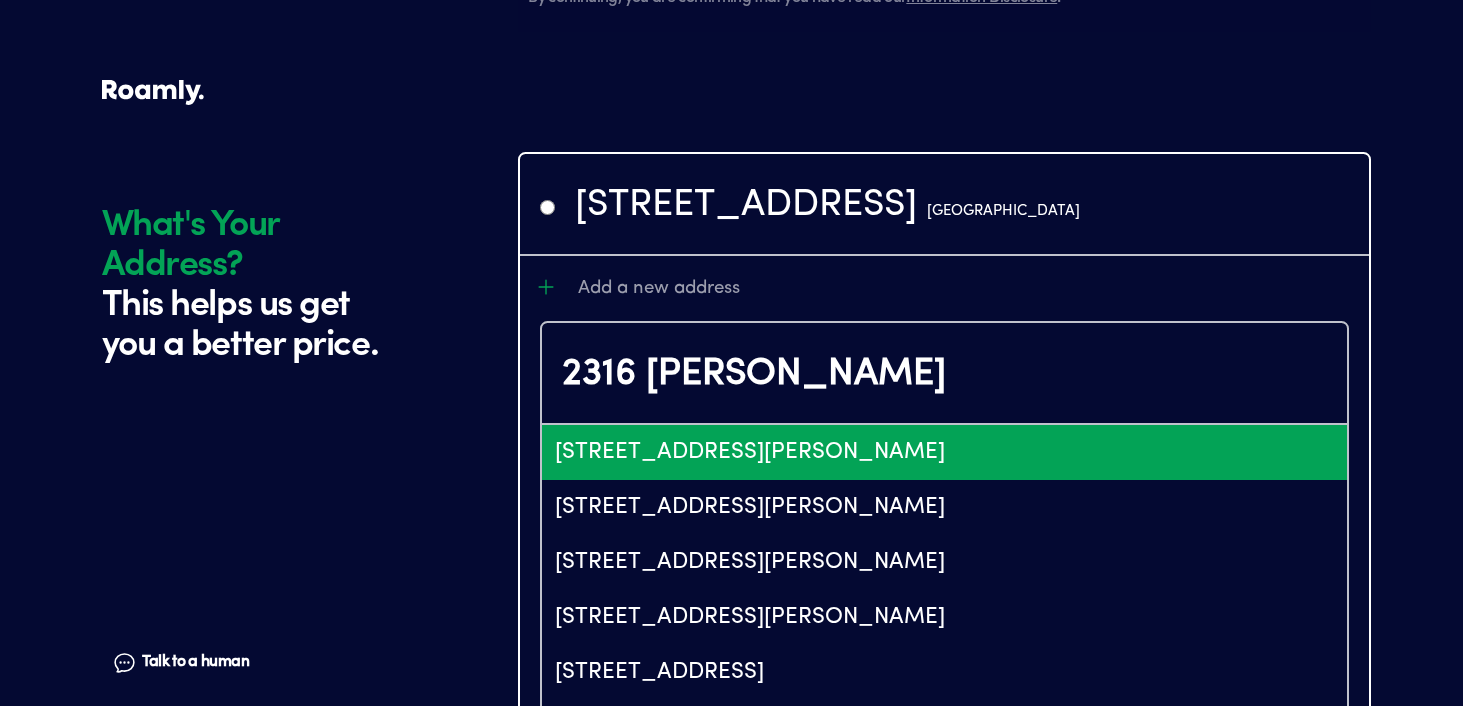 click on "[STREET_ADDRESS][PERSON_NAME]" at bounding box center [944, 452] 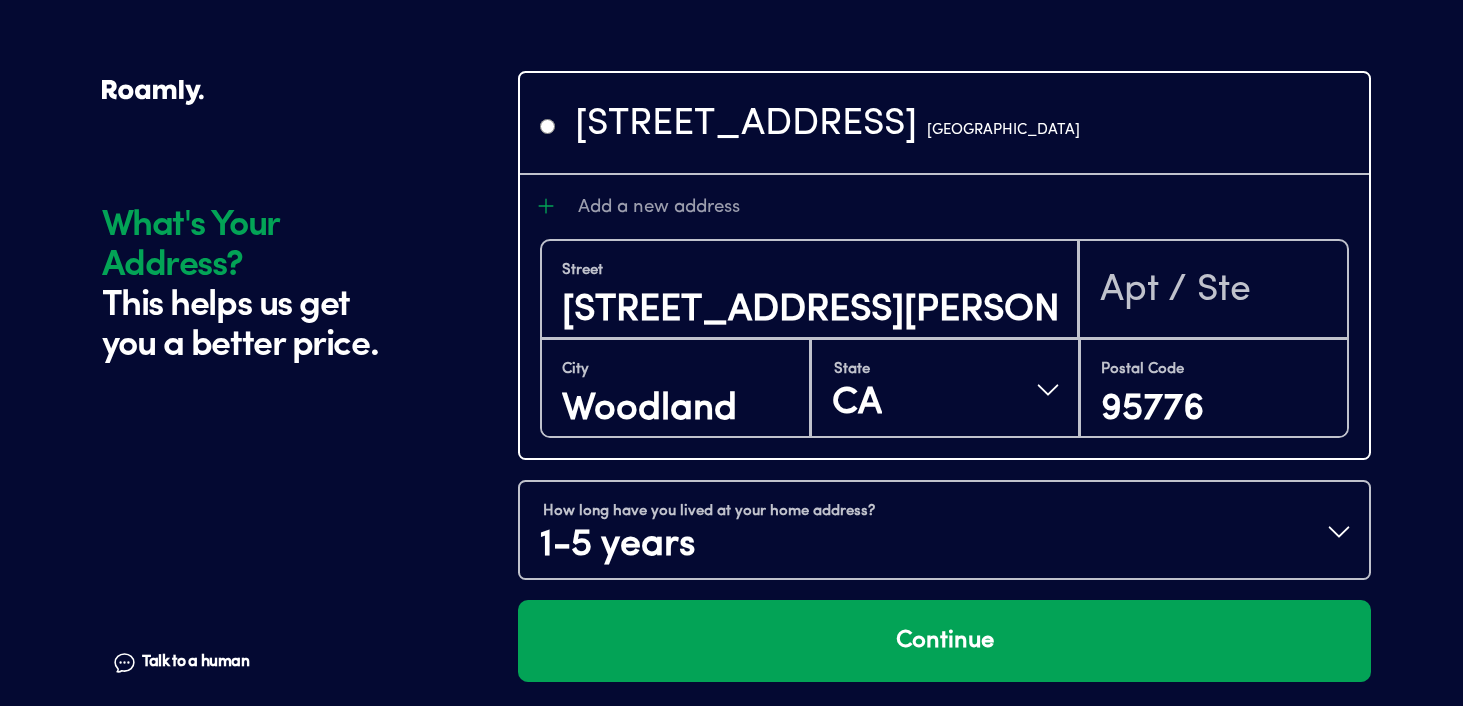 scroll, scrollTop: 2373, scrollLeft: 0, axis: vertical 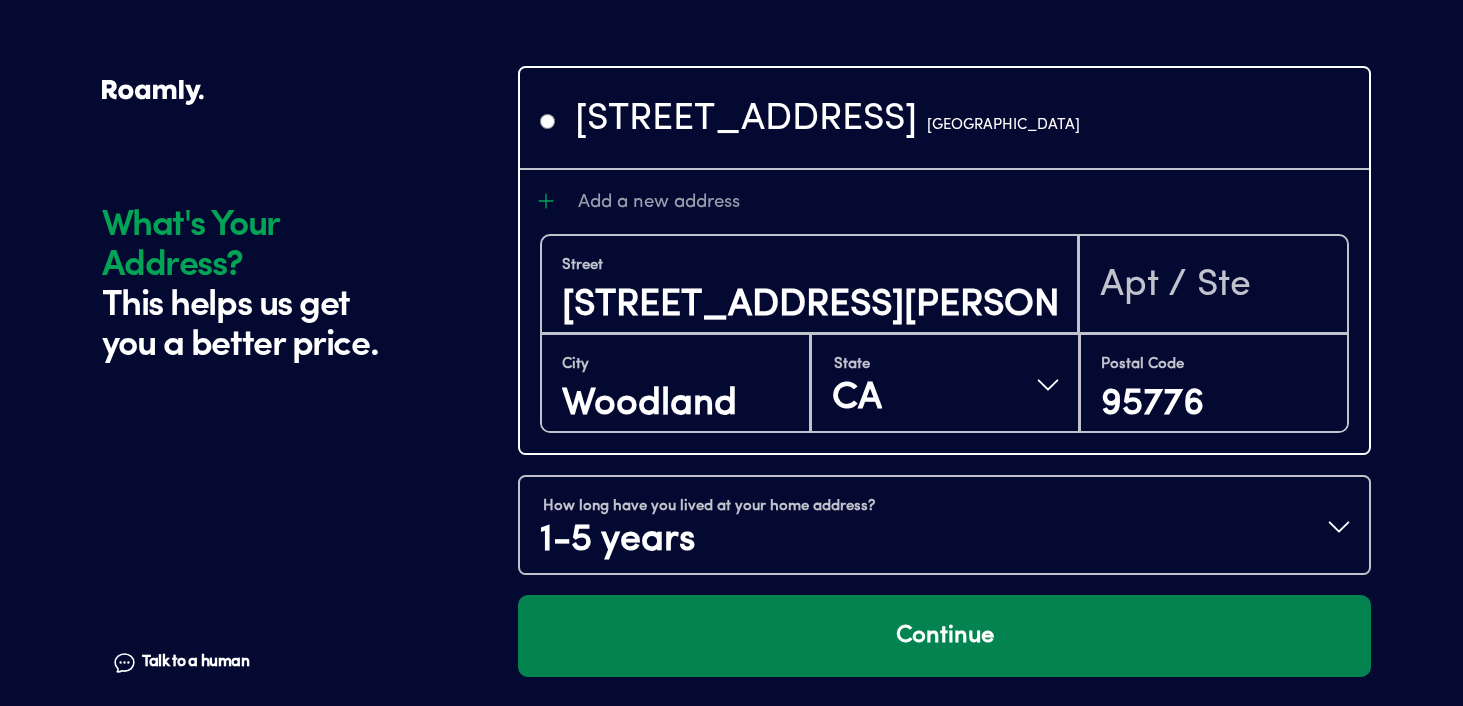 click on "Continue" at bounding box center (944, 636) 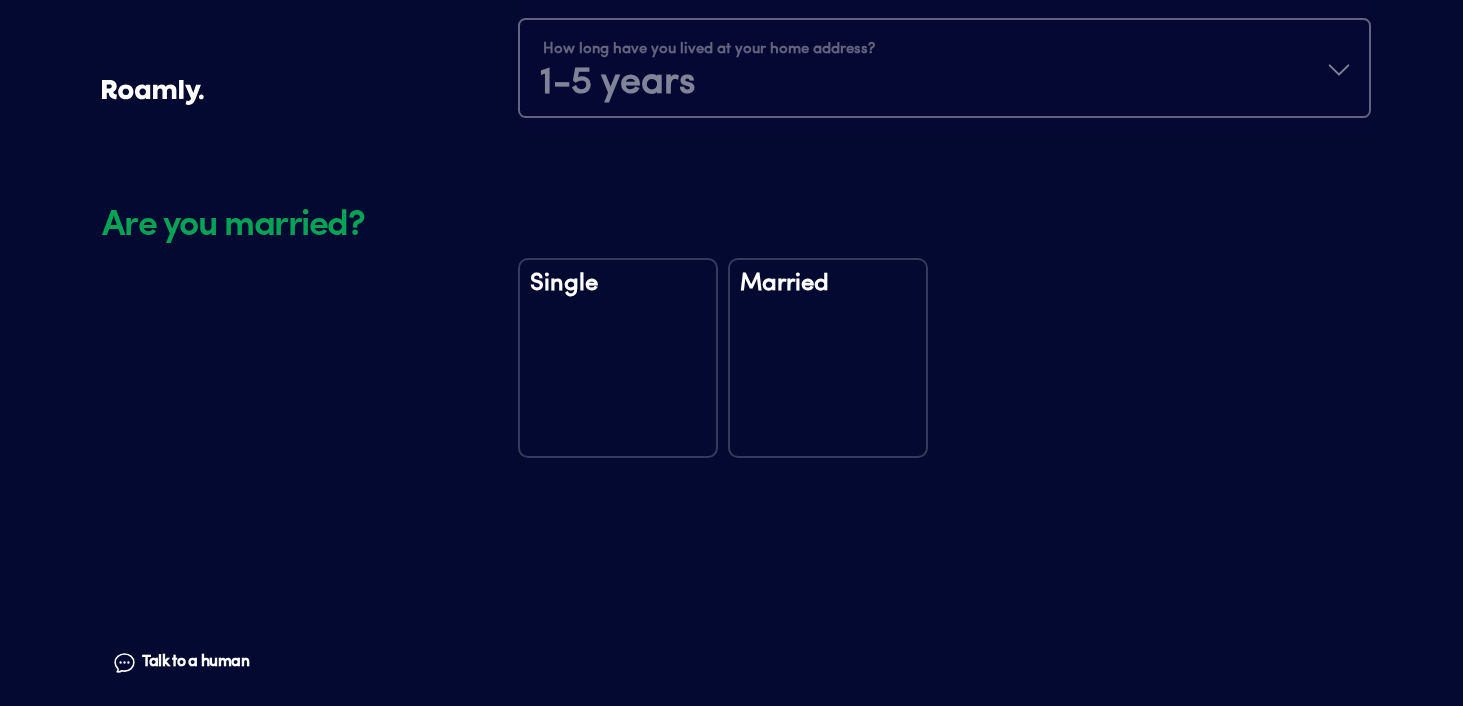 scroll, scrollTop: 2858, scrollLeft: 0, axis: vertical 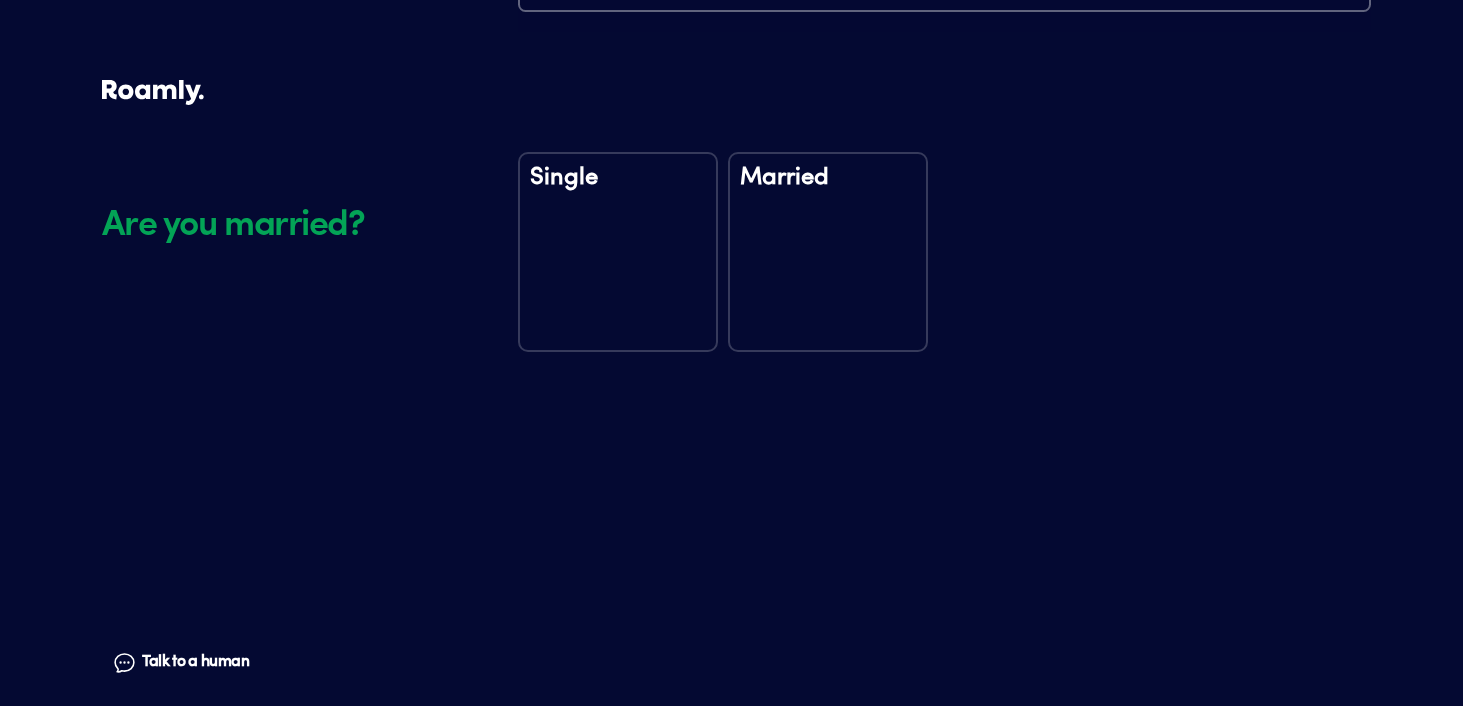 click on "Married" at bounding box center (828, 252) 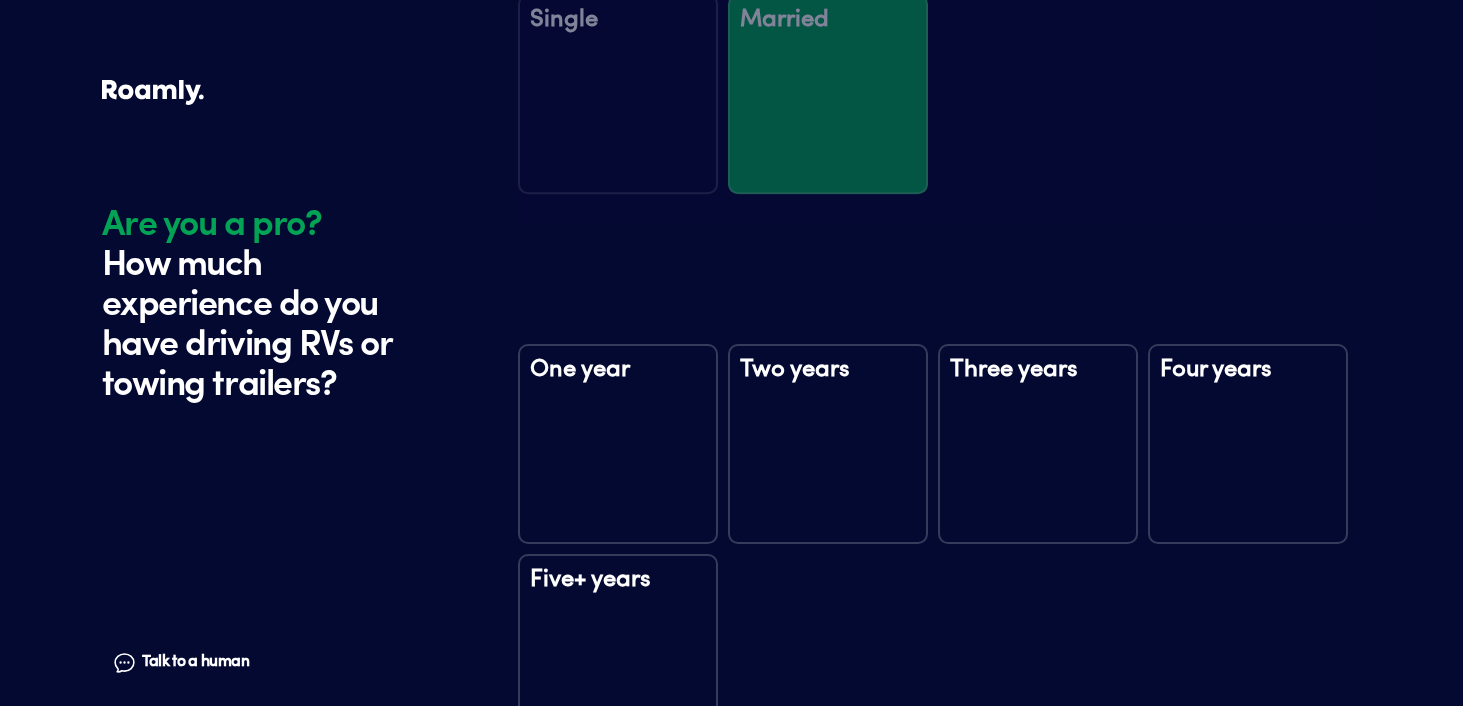 scroll, scrollTop: 3248, scrollLeft: 0, axis: vertical 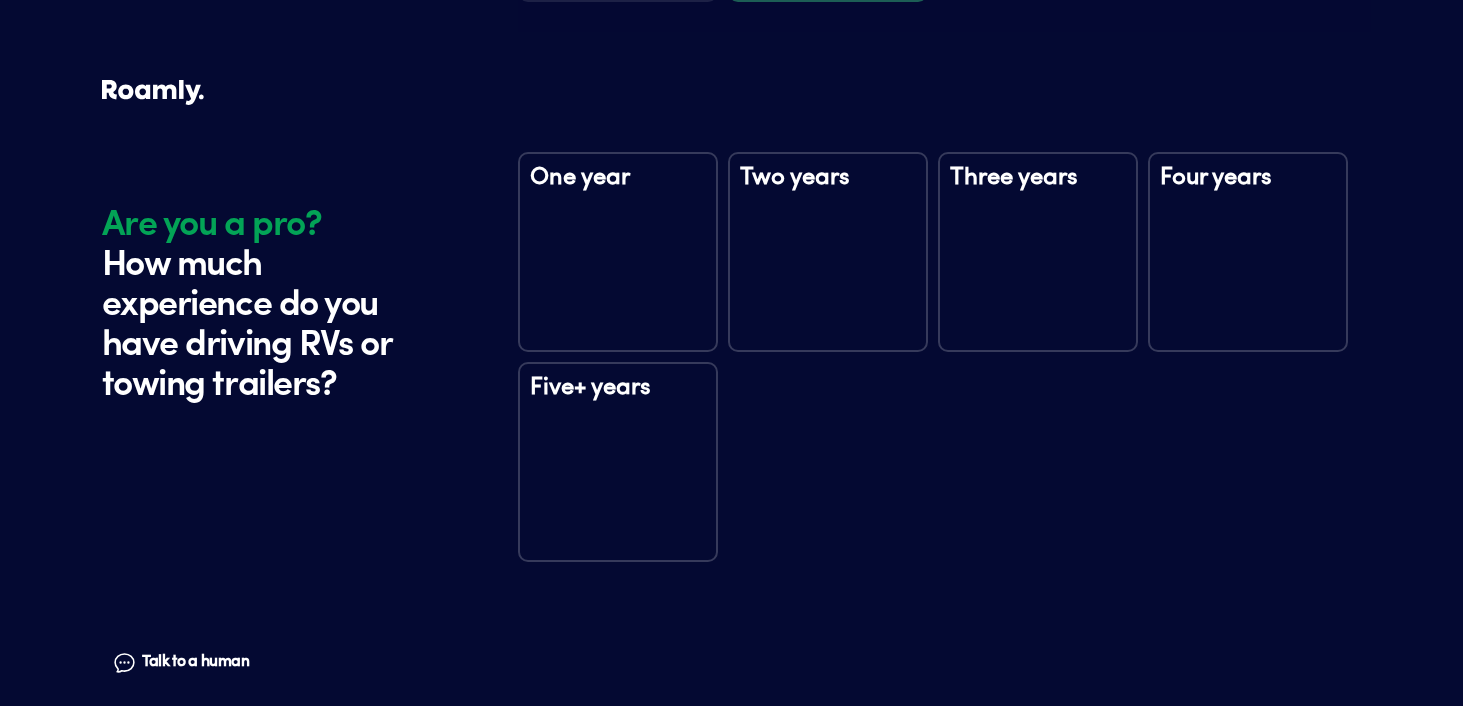 click on "One year" at bounding box center (618, 191) 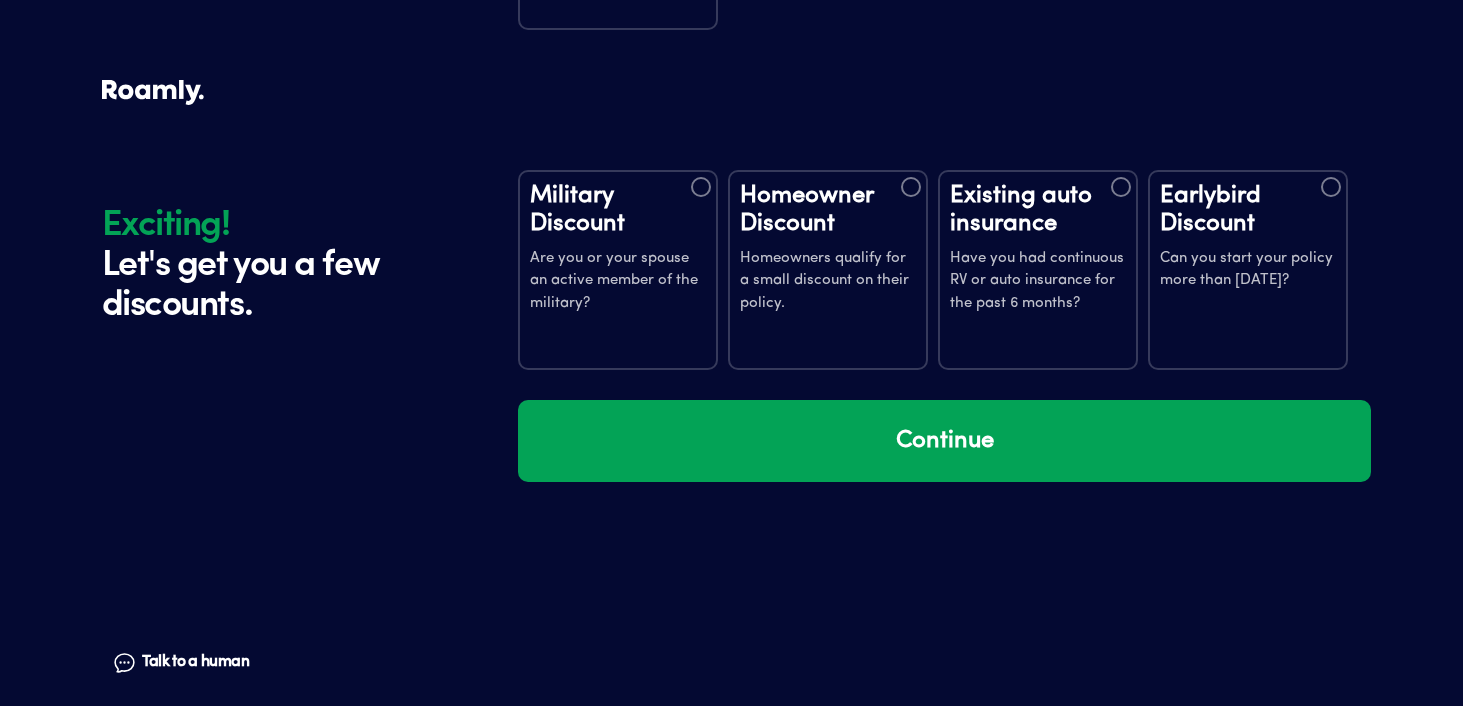 scroll, scrollTop: 3838, scrollLeft: 0, axis: vertical 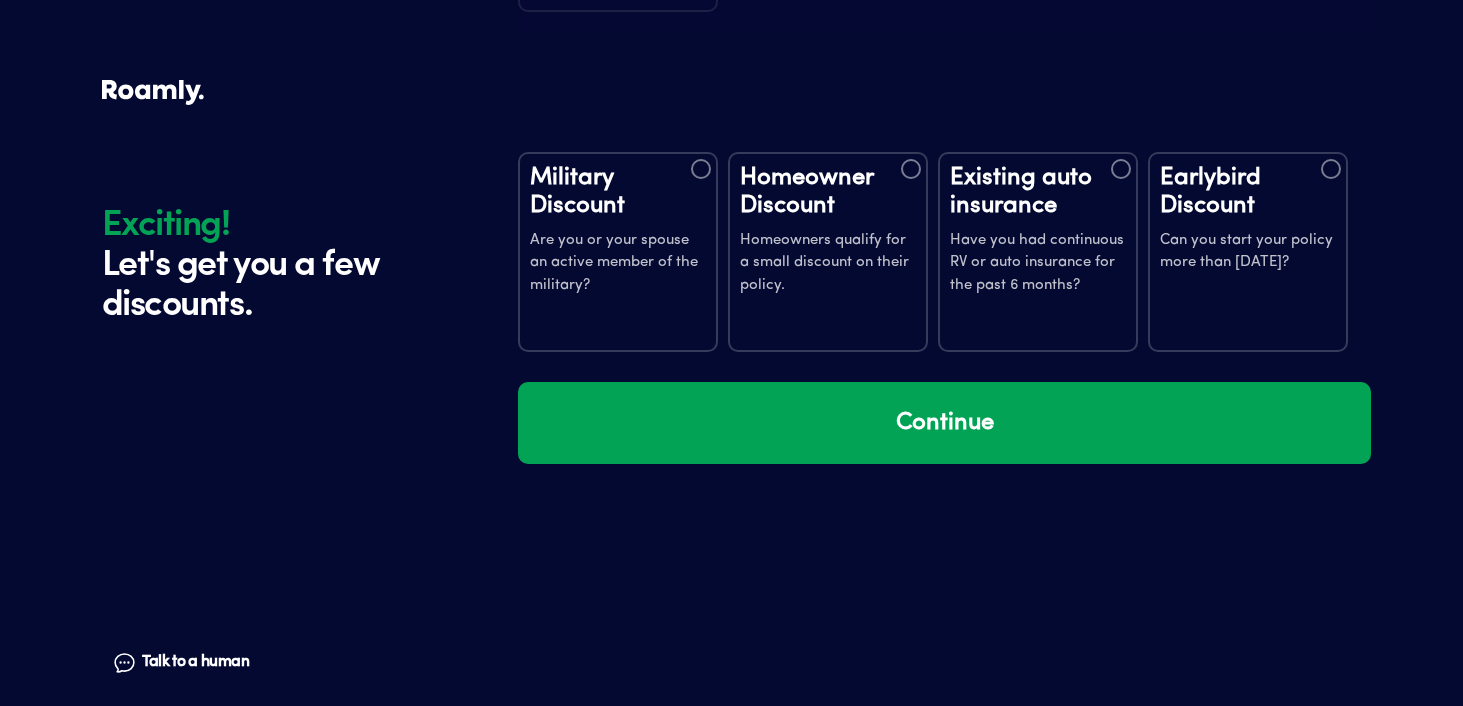 click on "Homeowners qualify for a small discount on their policy." at bounding box center (828, 264) 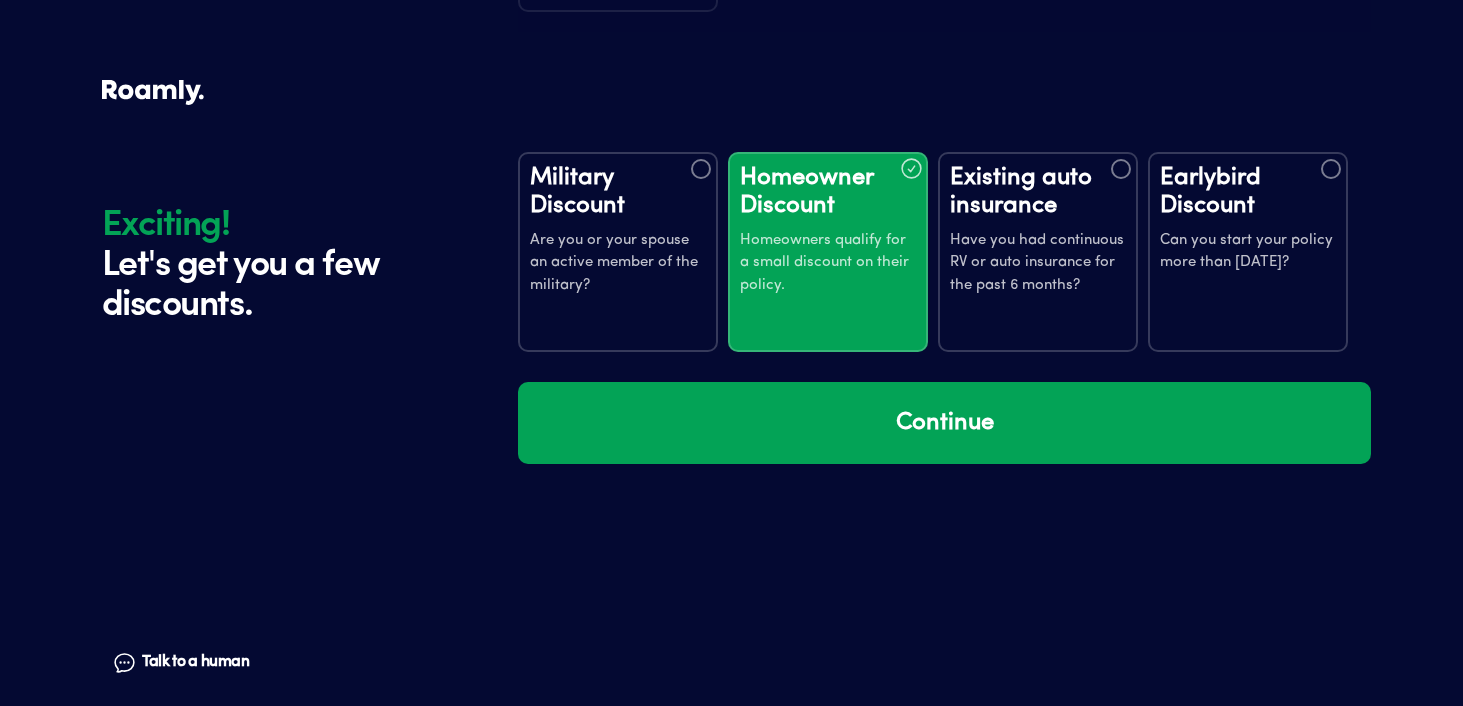 click on "Have you had continuous RV or auto insurance for the past 6 months?" at bounding box center (1038, 264) 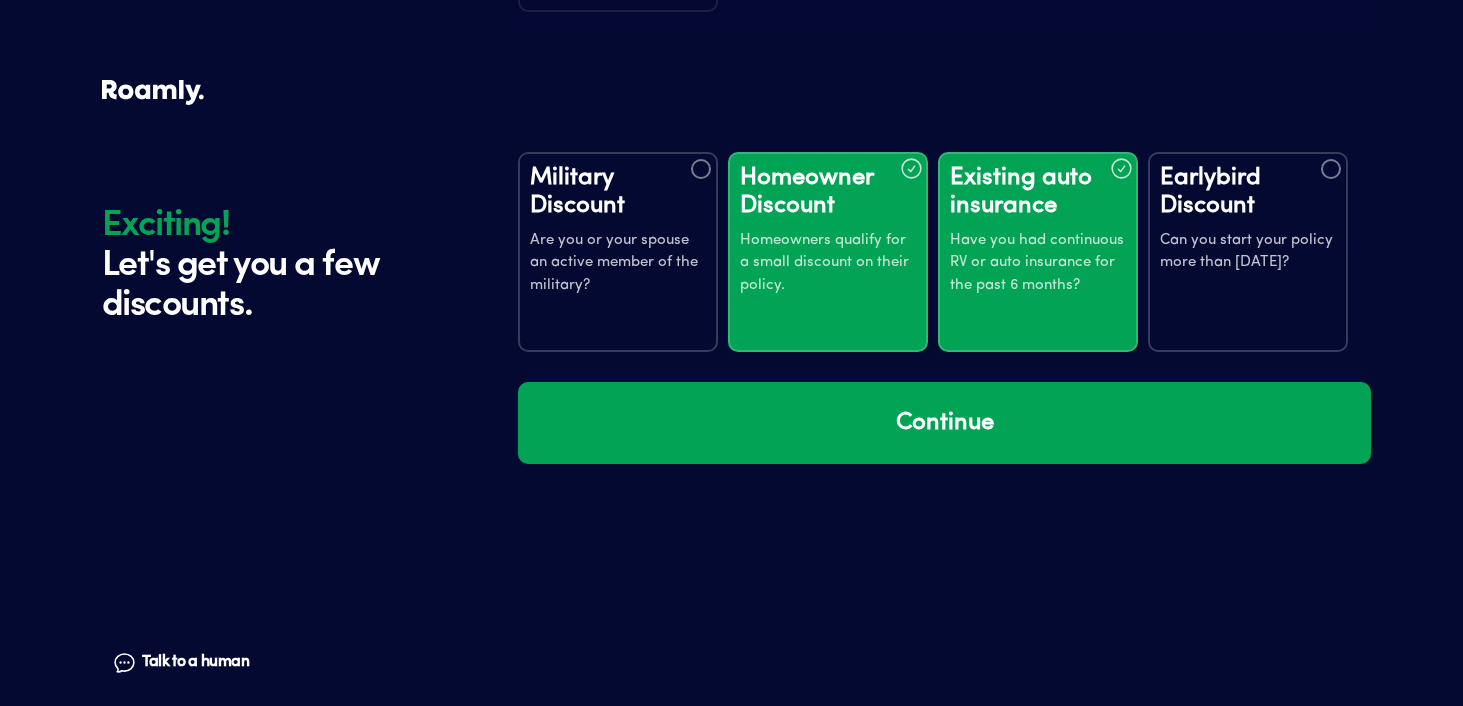 click on "Can you start your policy more than [DATE]?" at bounding box center (1248, 252) 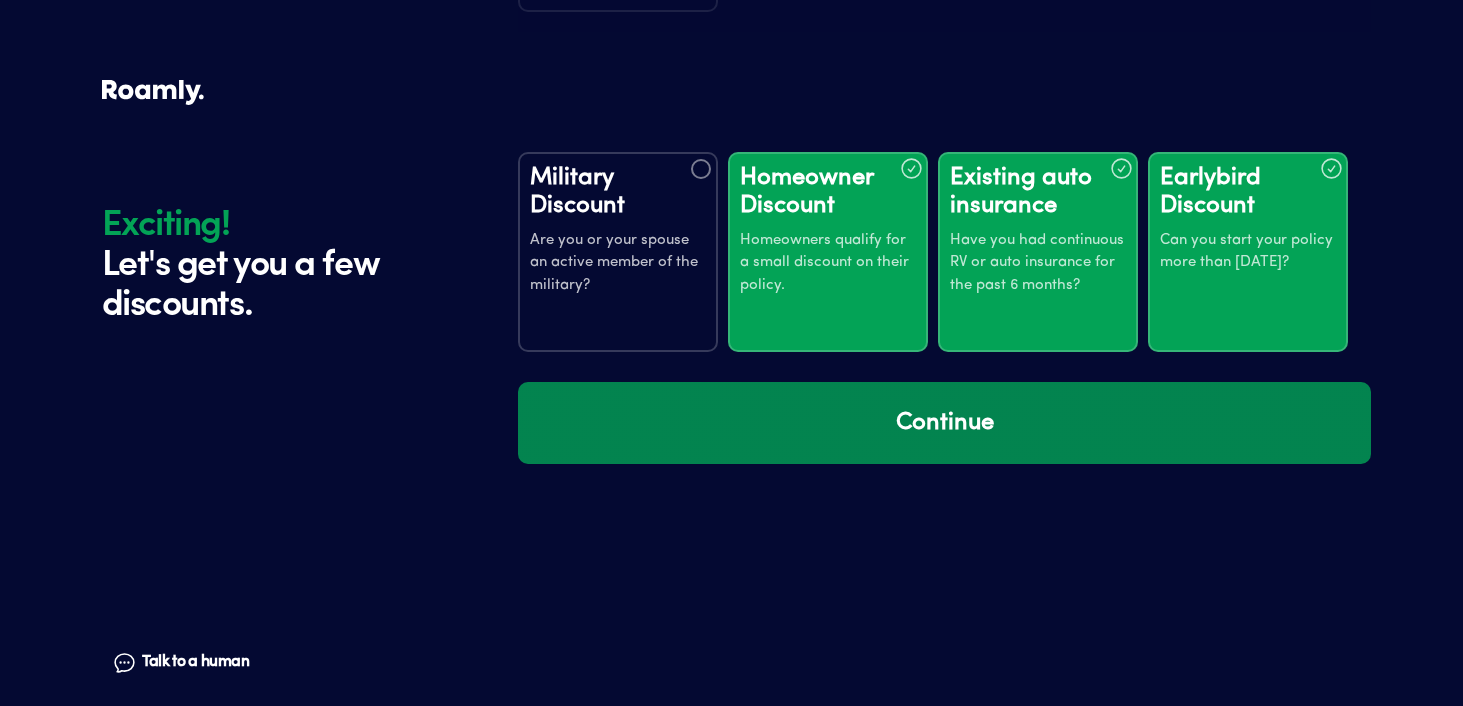 click on "Continue" at bounding box center (944, 423) 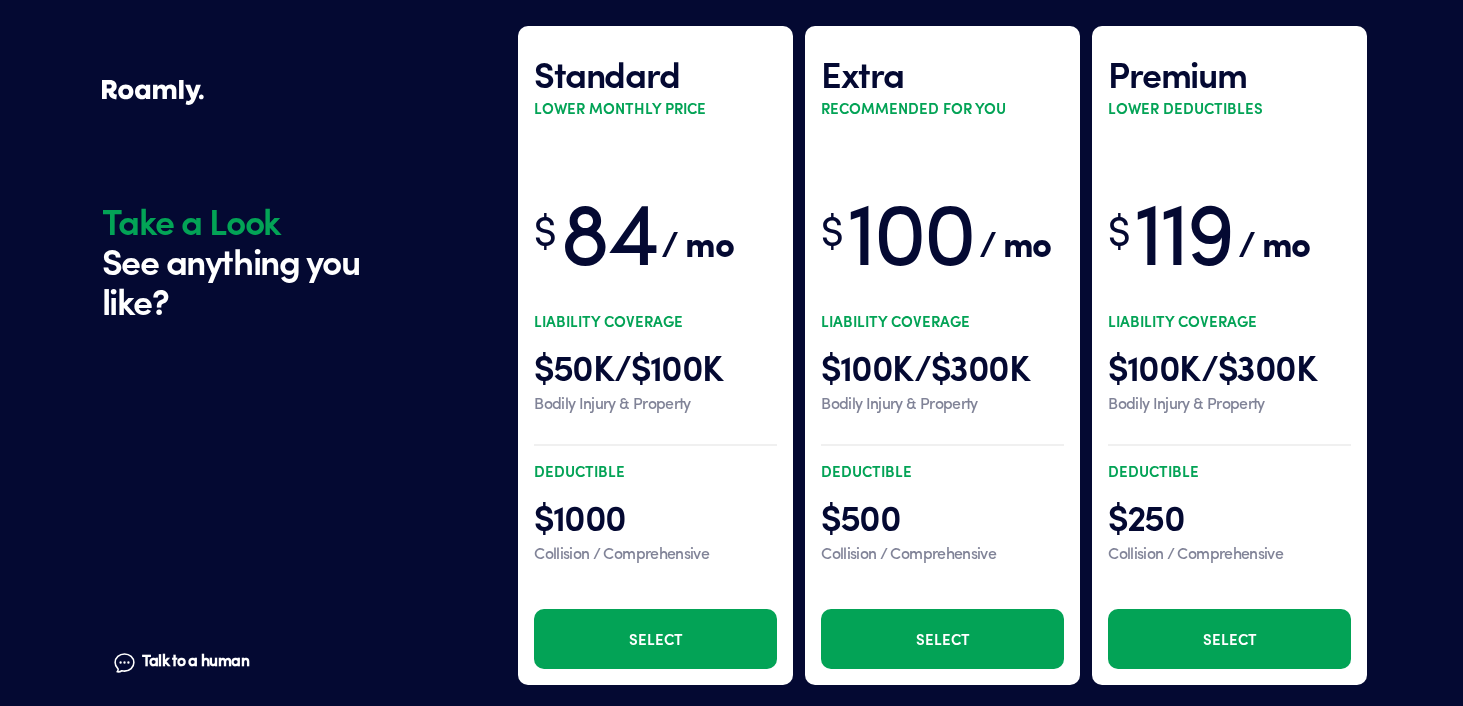 scroll, scrollTop: 4386, scrollLeft: 0, axis: vertical 